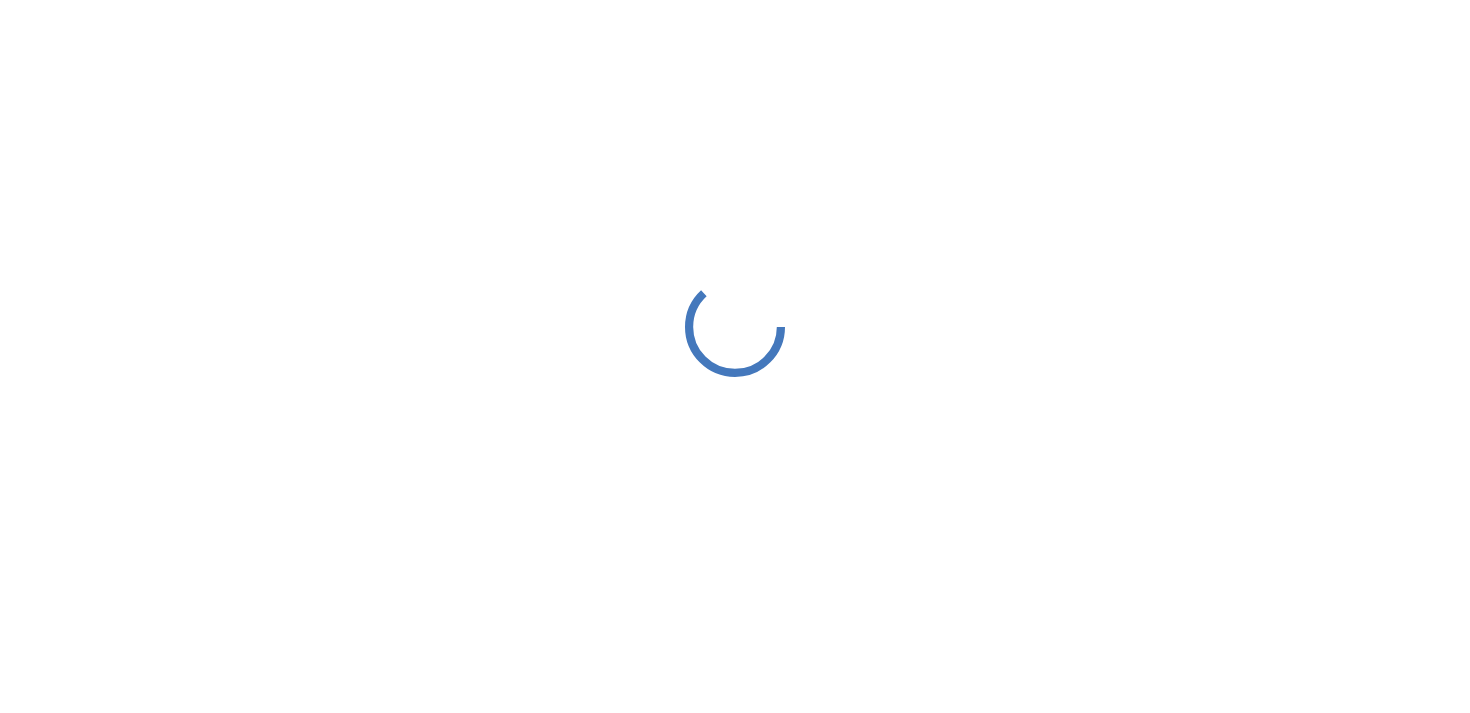 scroll, scrollTop: 0, scrollLeft: 0, axis: both 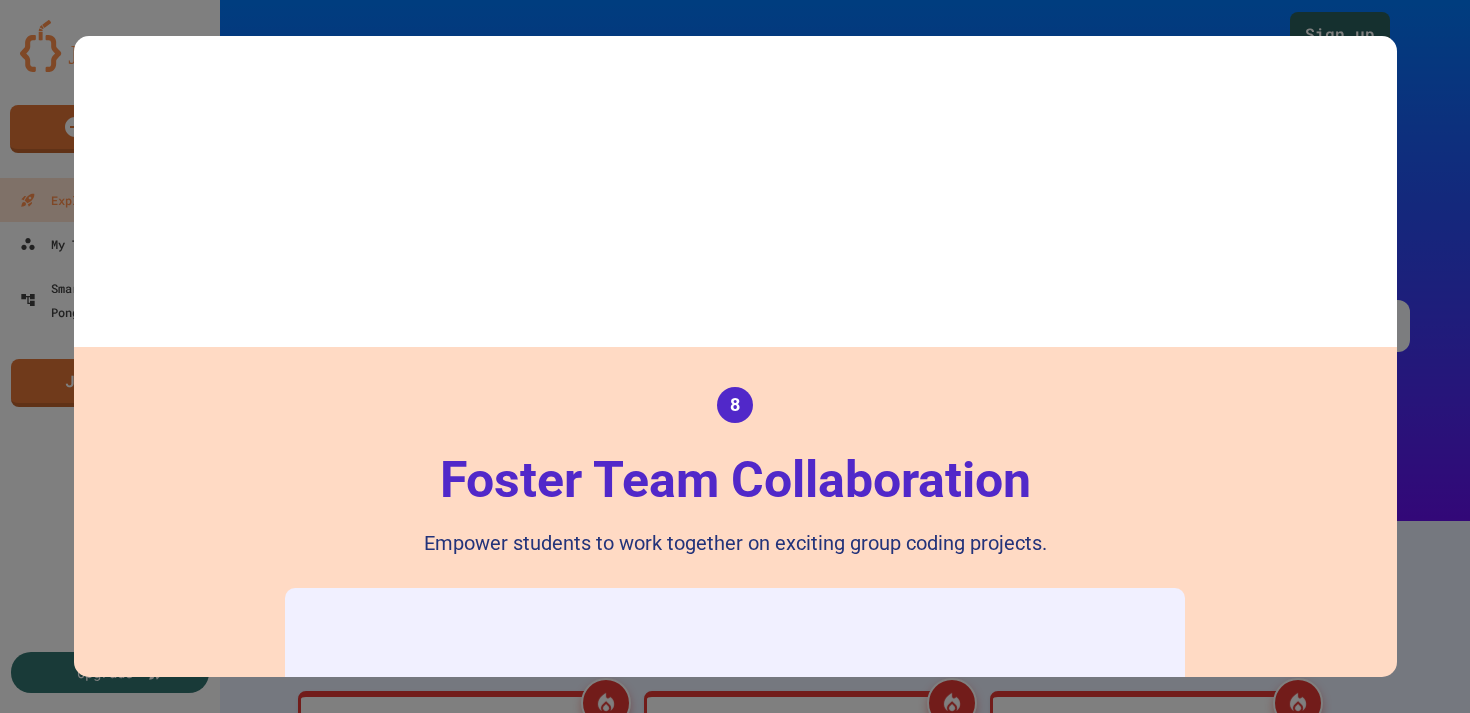 click at bounding box center (735, 356) 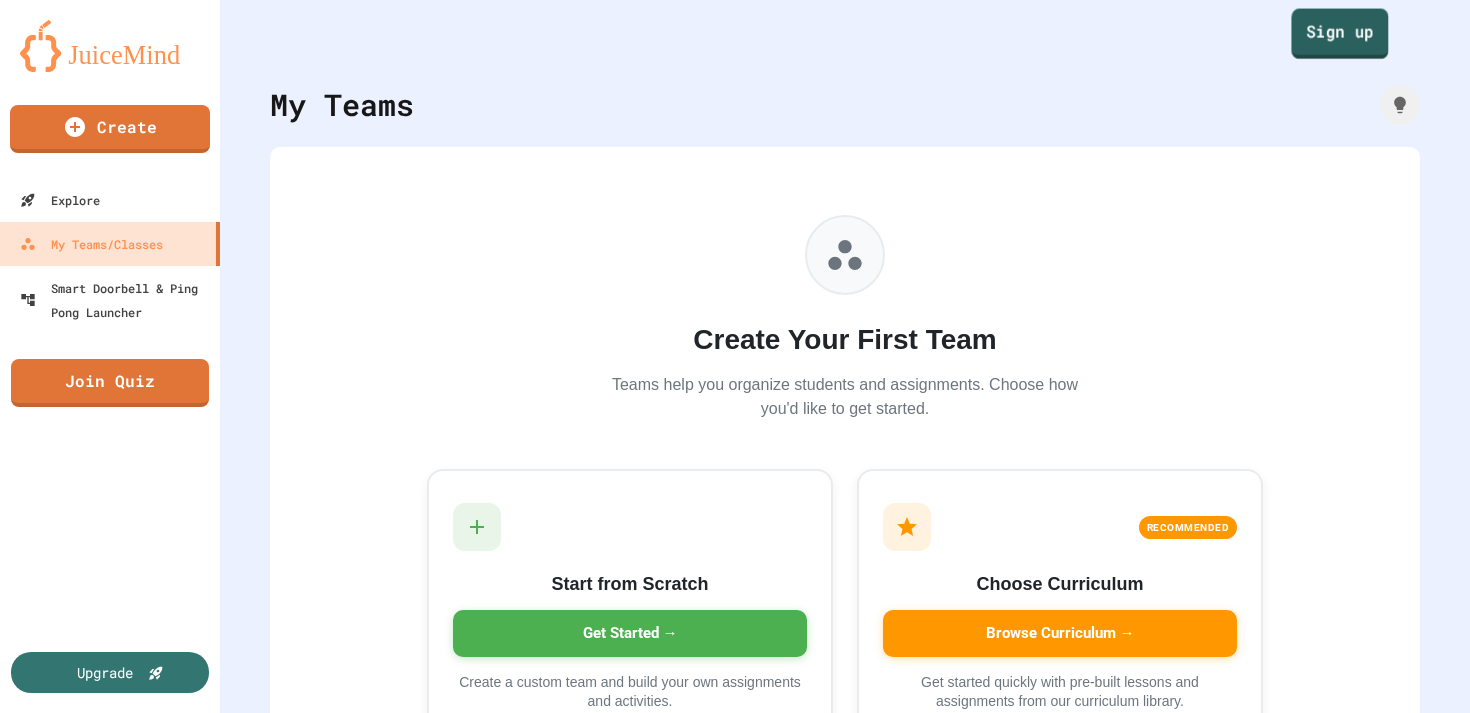 click on "Sign up" at bounding box center (1339, 34) 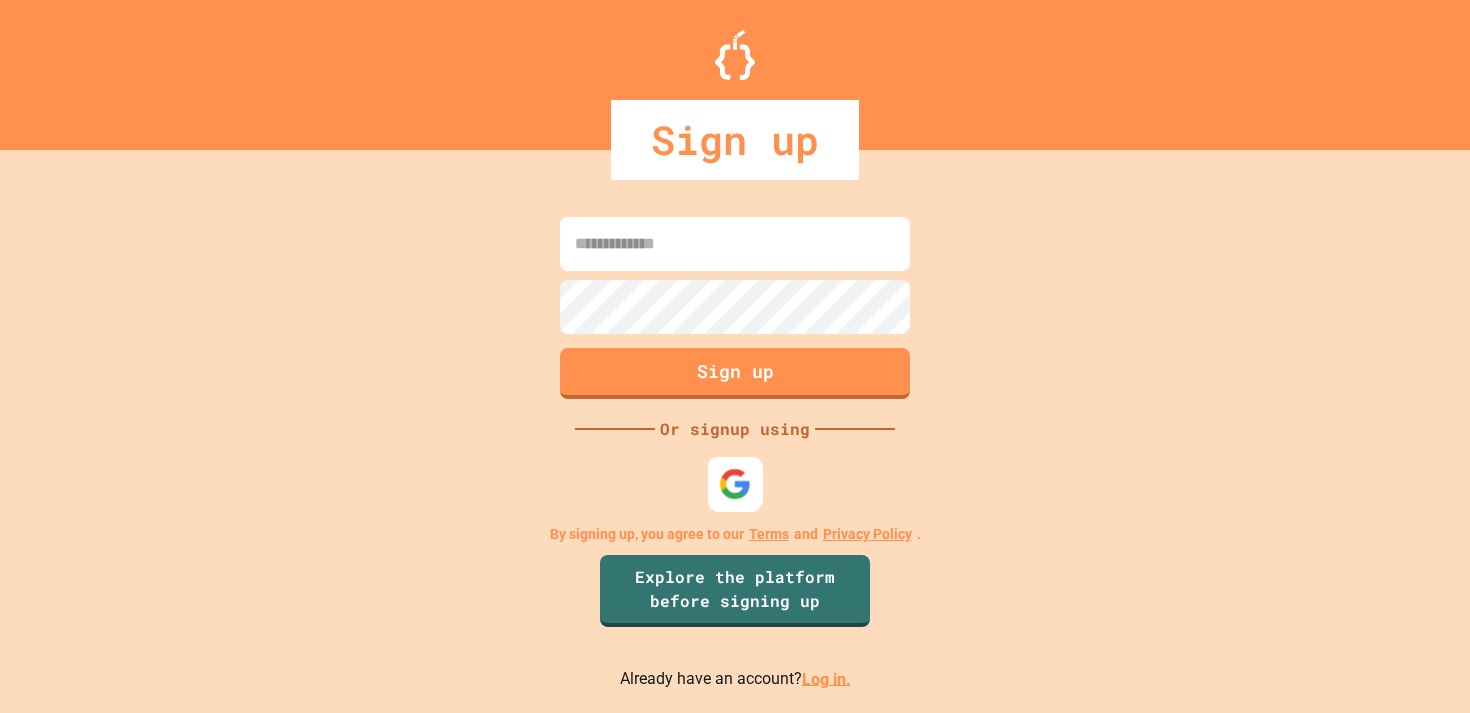 click at bounding box center (735, 483) 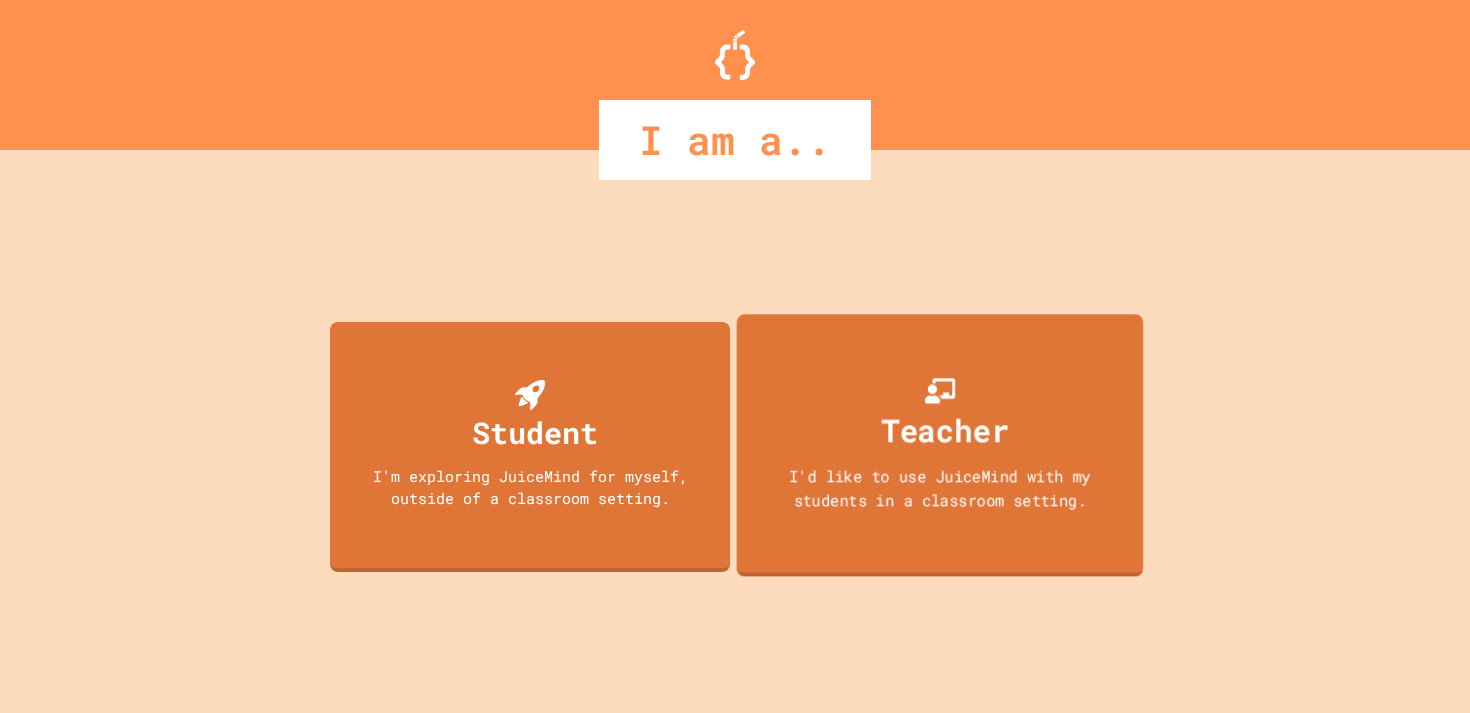 click on "Teacher I'd like to use JuiceMind with my students in a classroom setting." at bounding box center (940, 445) 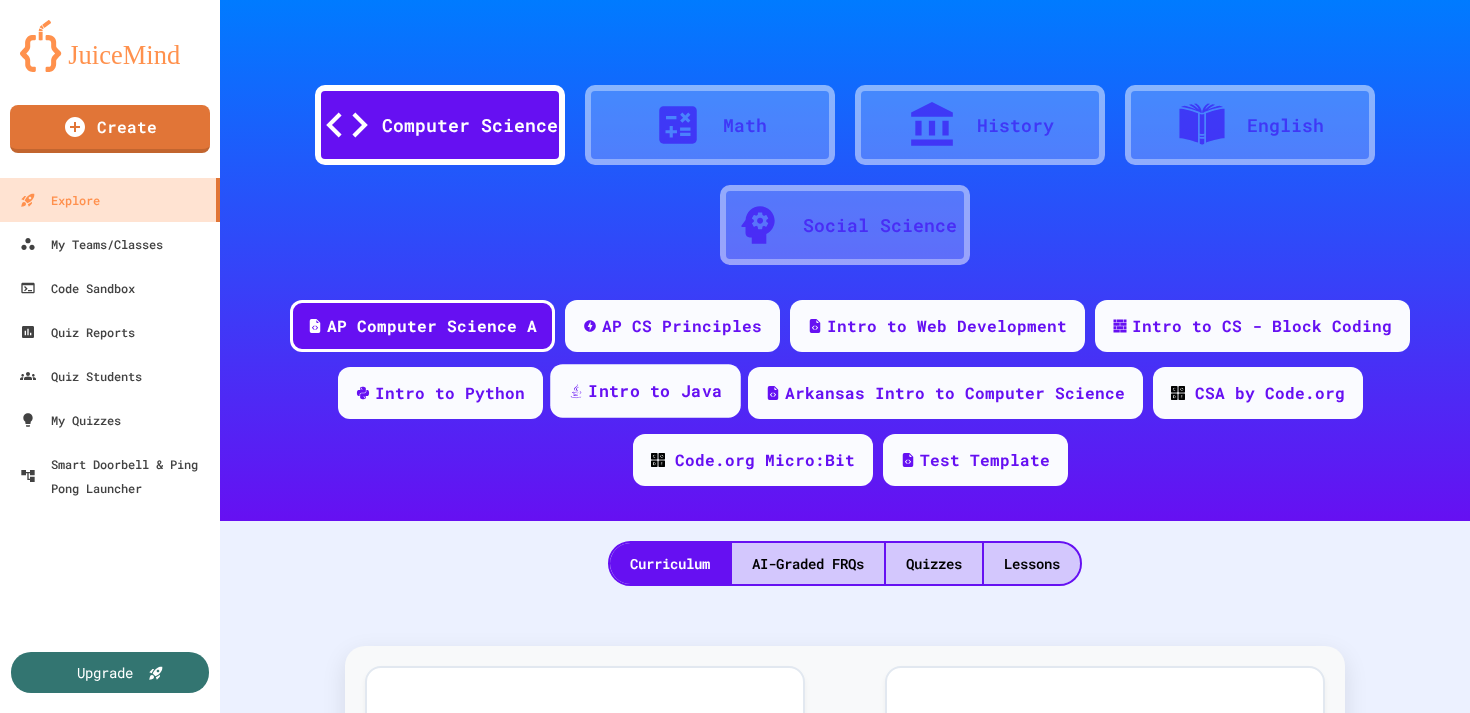 click on "Intro to Java" at bounding box center [655, 391] 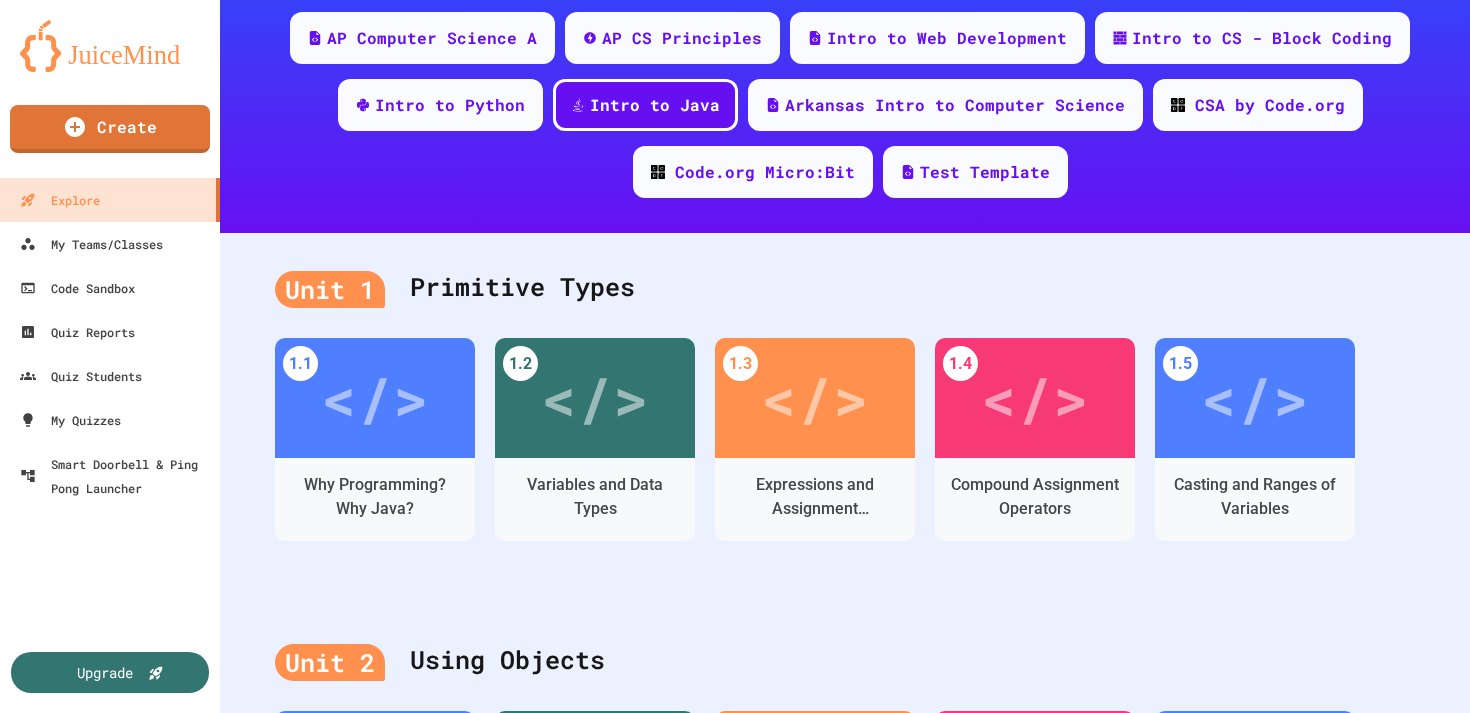 scroll, scrollTop: 286, scrollLeft: 0, axis: vertical 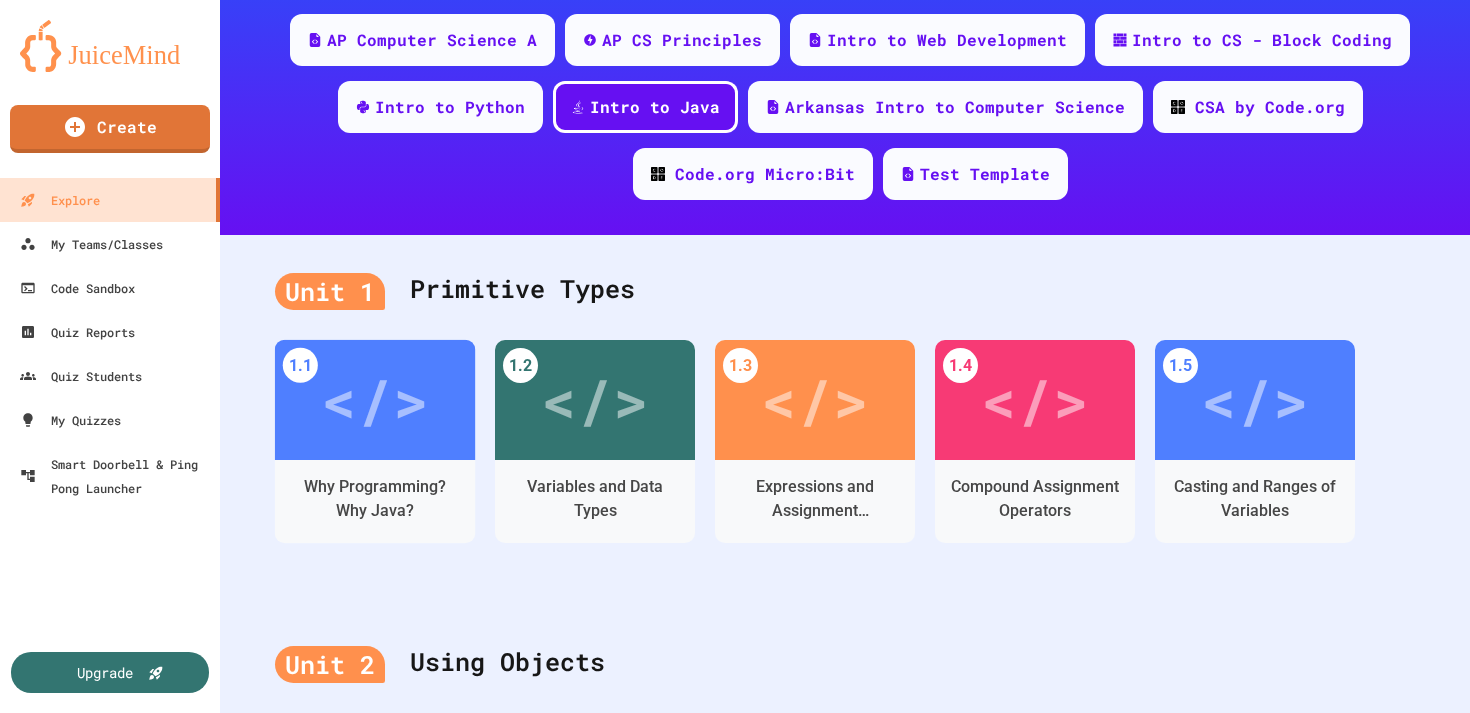 click on "</>" at bounding box center (375, 400) 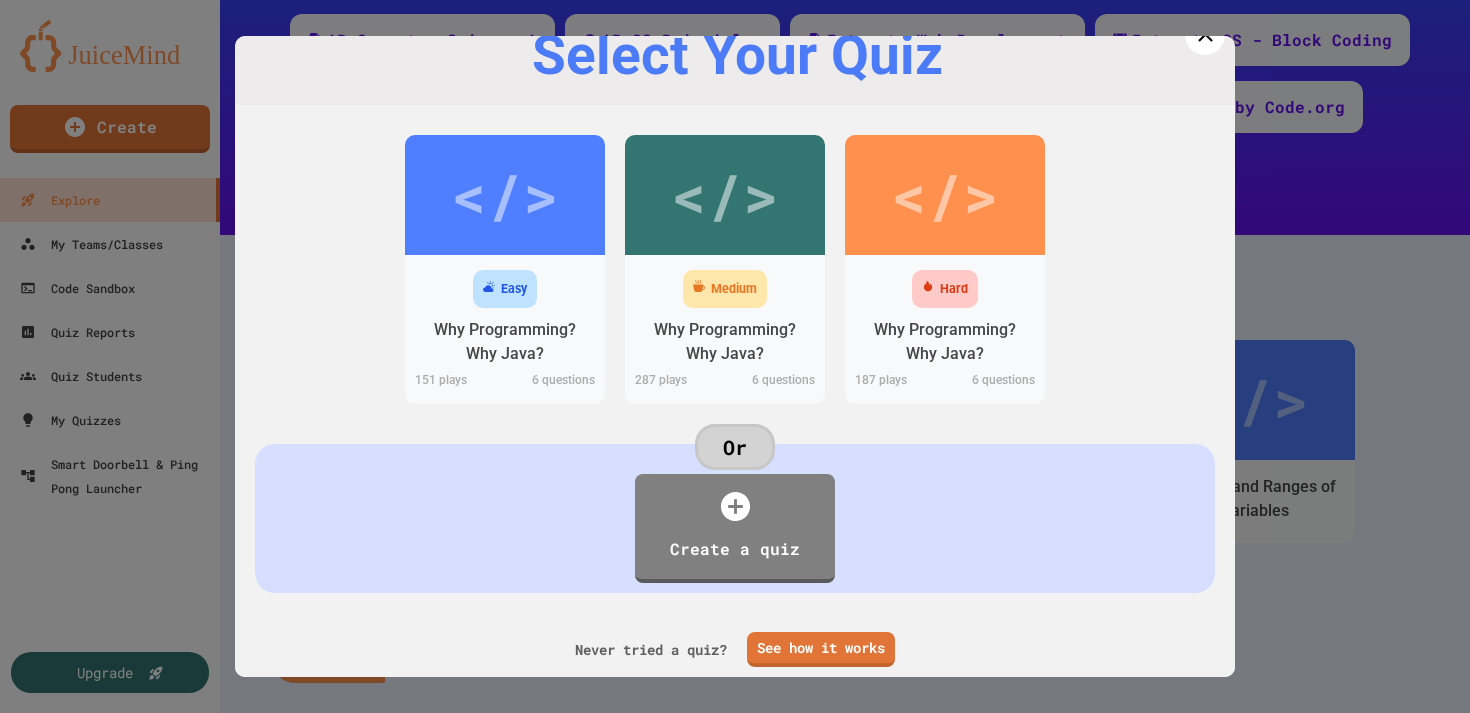 scroll, scrollTop: 0, scrollLeft: 0, axis: both 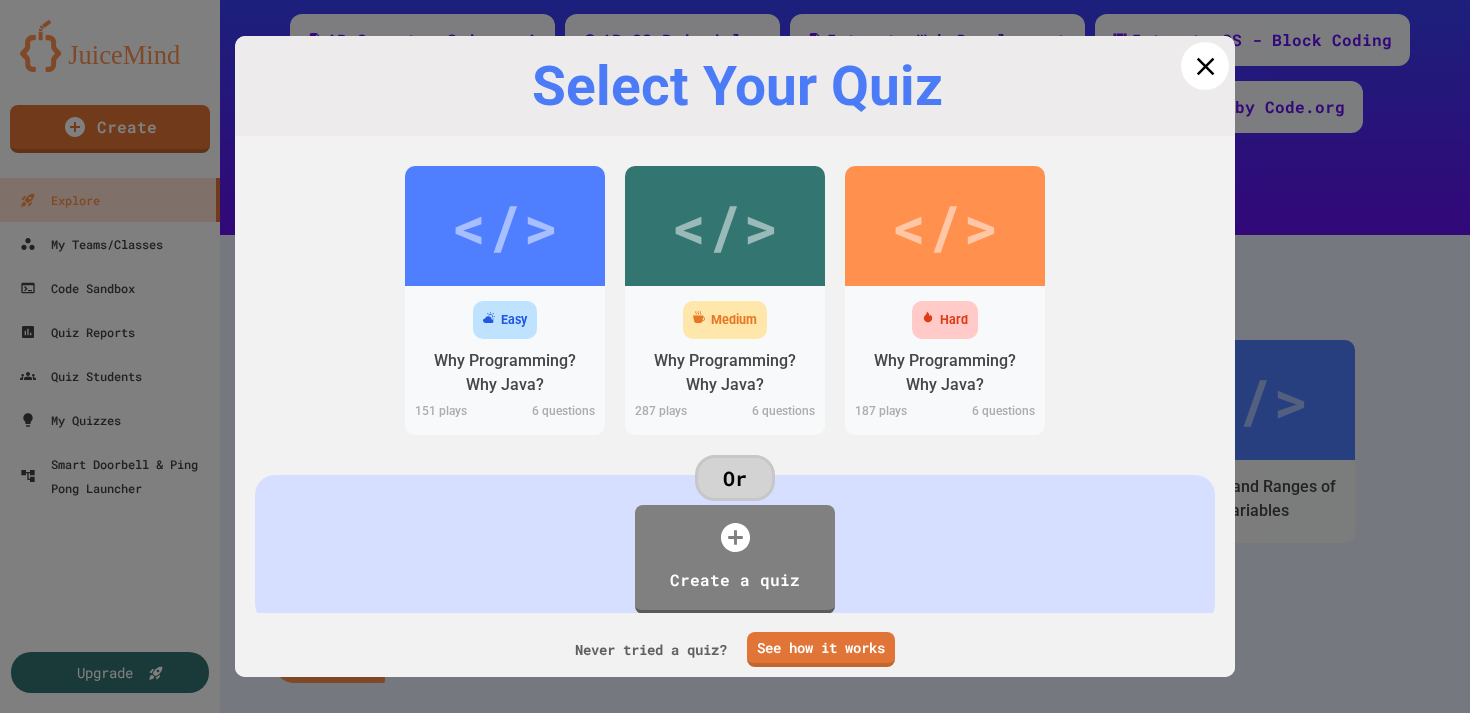 click 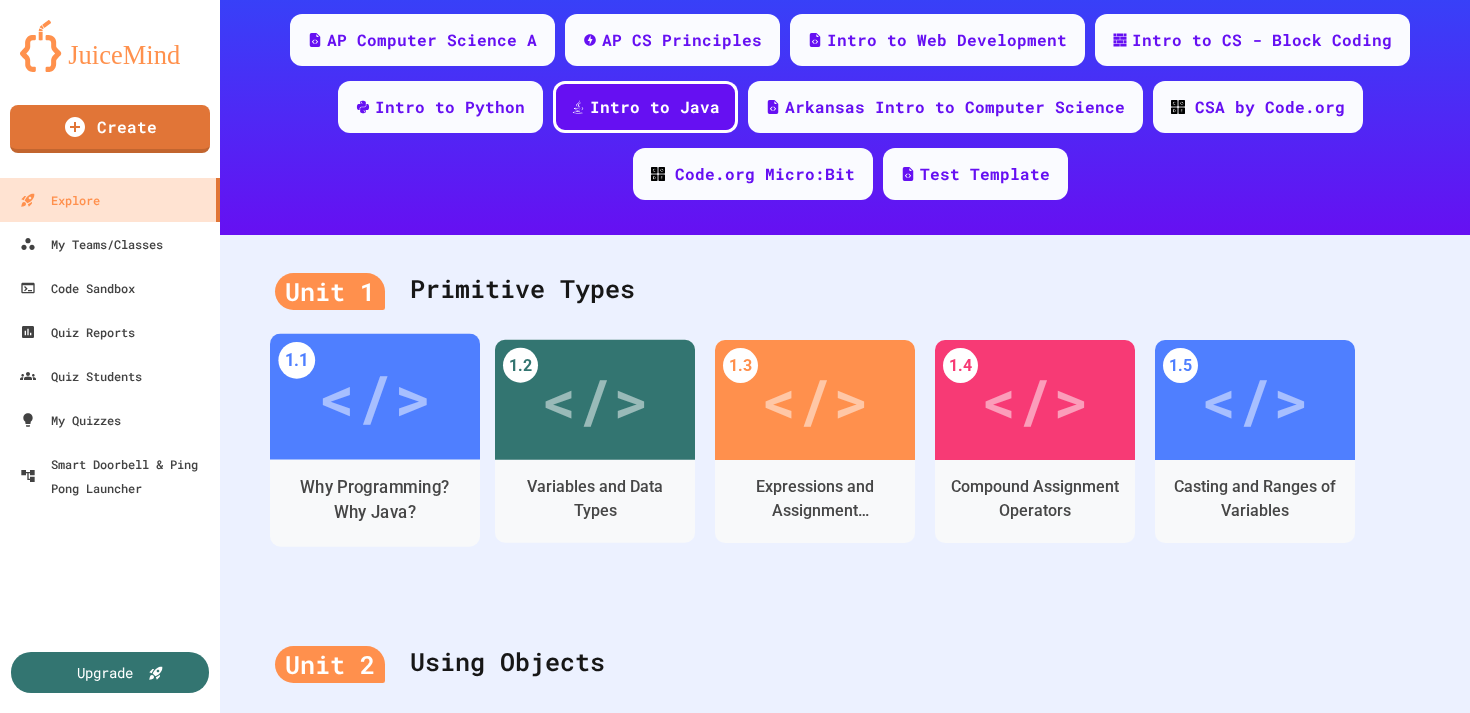 scroll, scrollTop: 0, scrollLeft: 0, axis: both 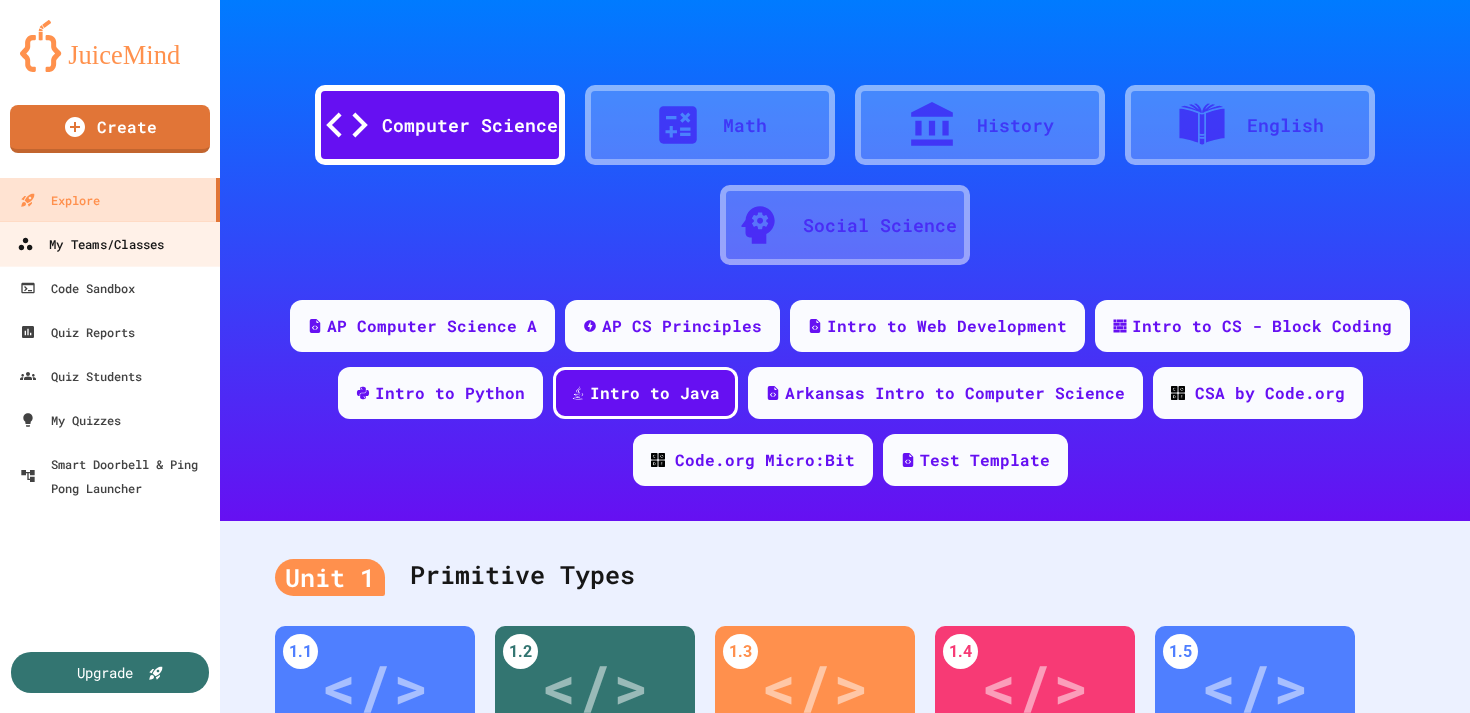 click on "My Teams/Classes" at bounding box center (90, 244) 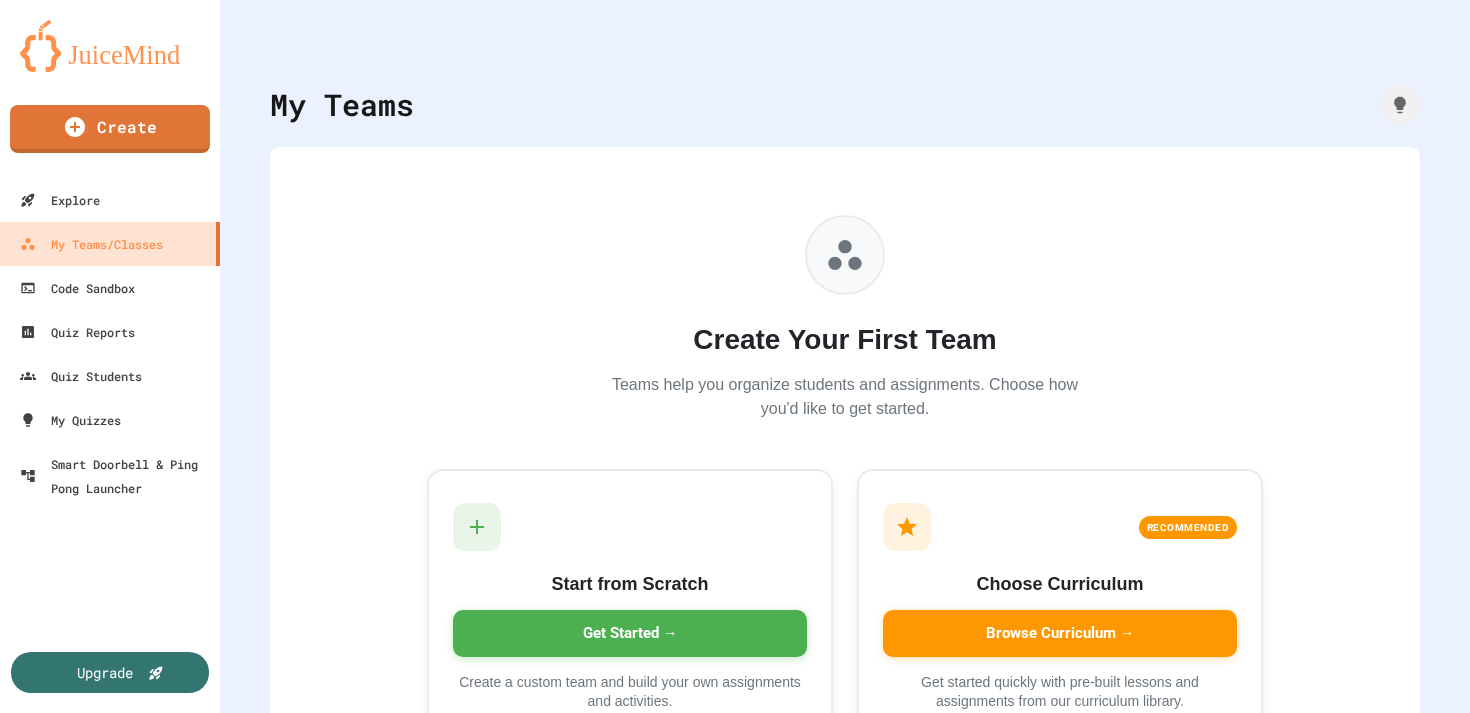 scroll, scrollTop: 100, scrollLeft: 0, axis: vertical 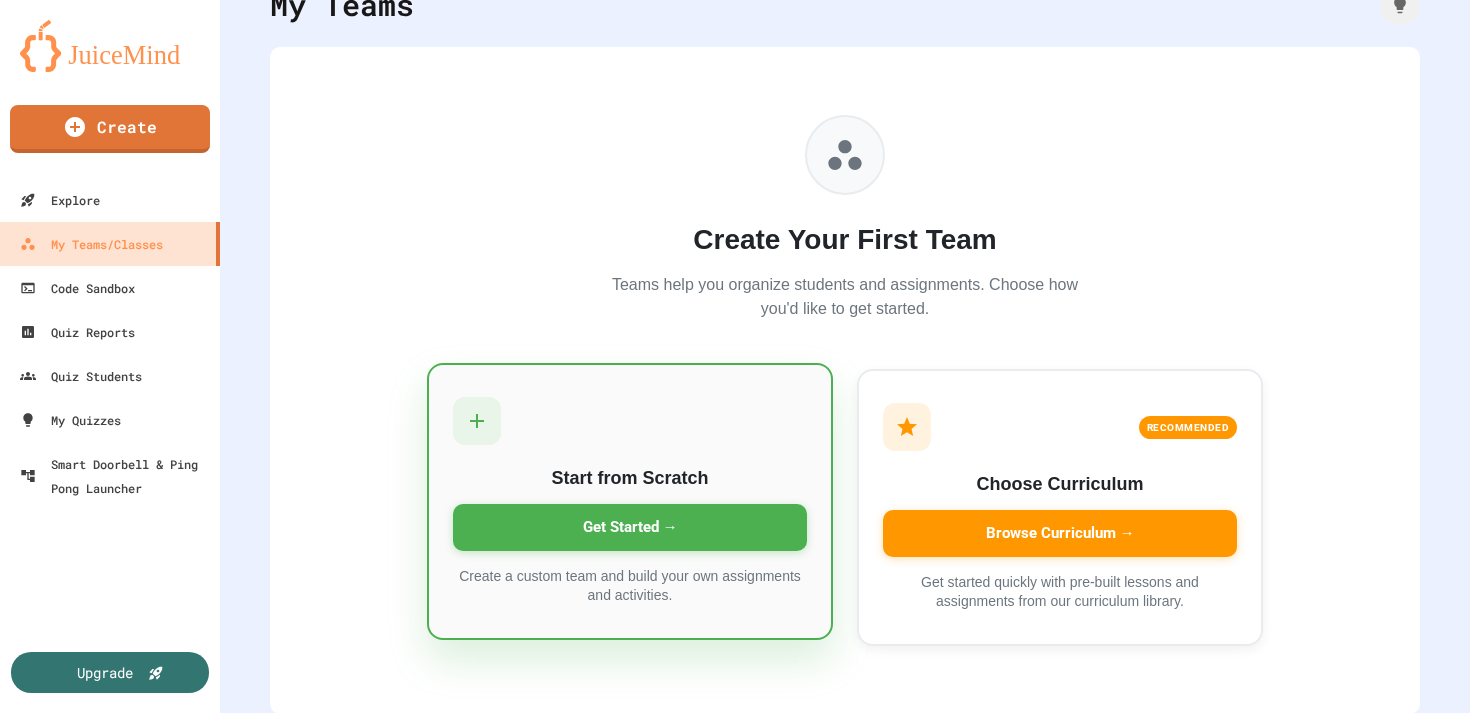 click on "Start from Scratch Get Started → Create a custom team and build your own assignments and activities." at bounding box center [630, 501] 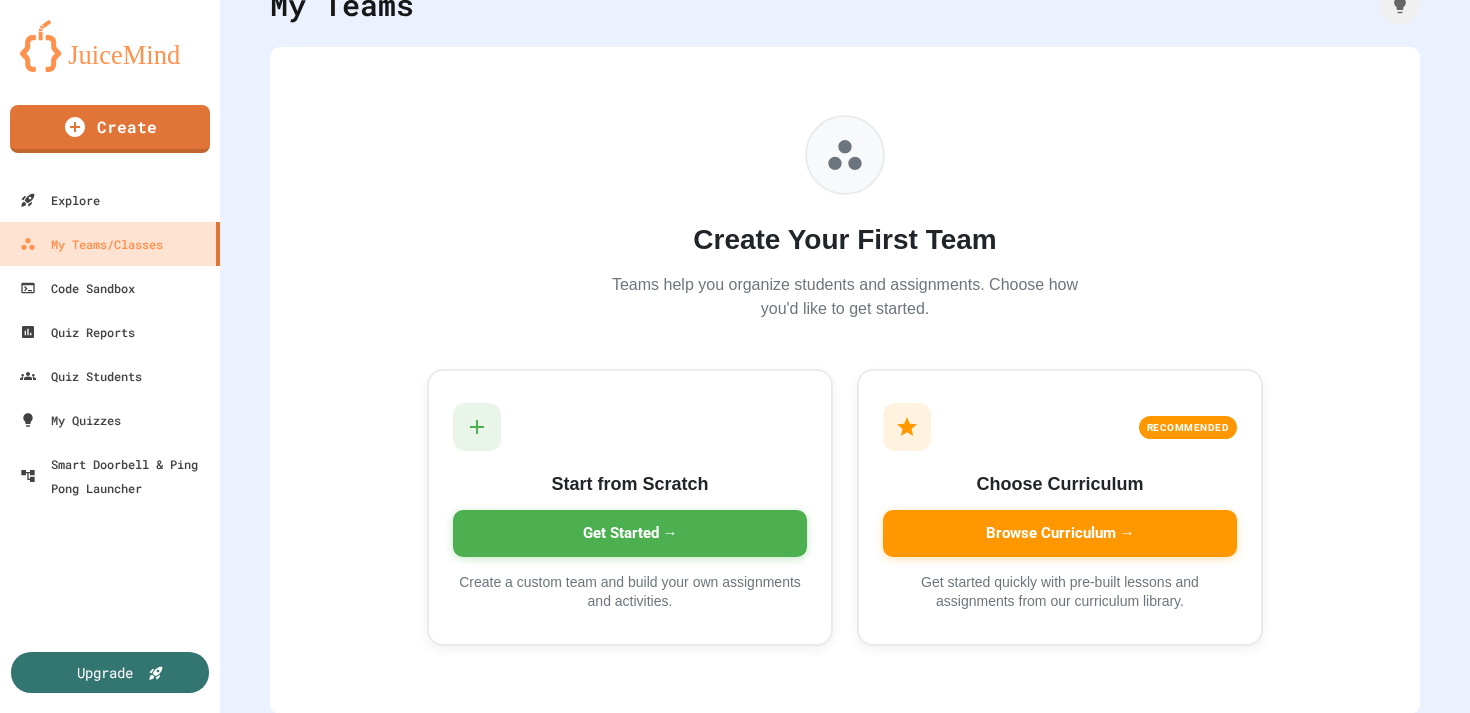 click at bounding box center [735, 989] 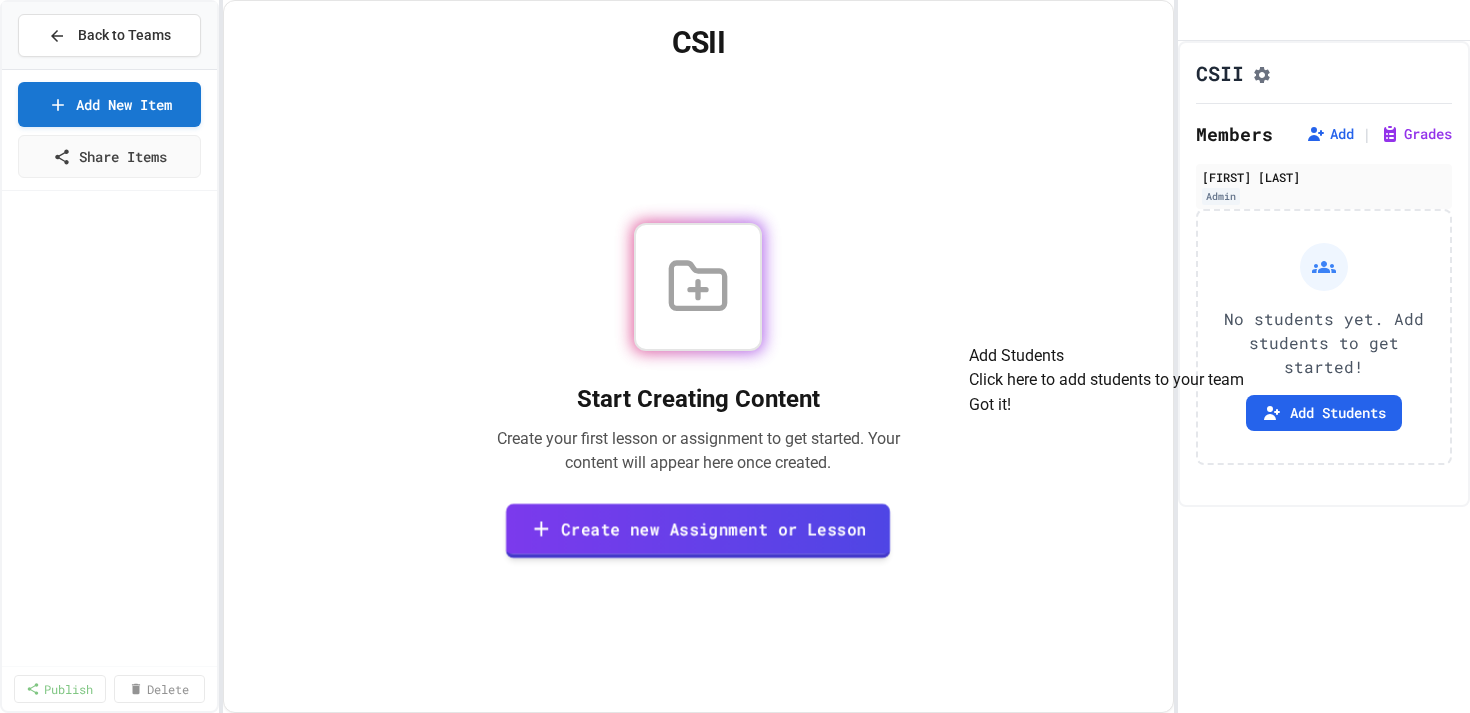click on "Create new Assignment or Lesson" at bounding box center (698, 530) 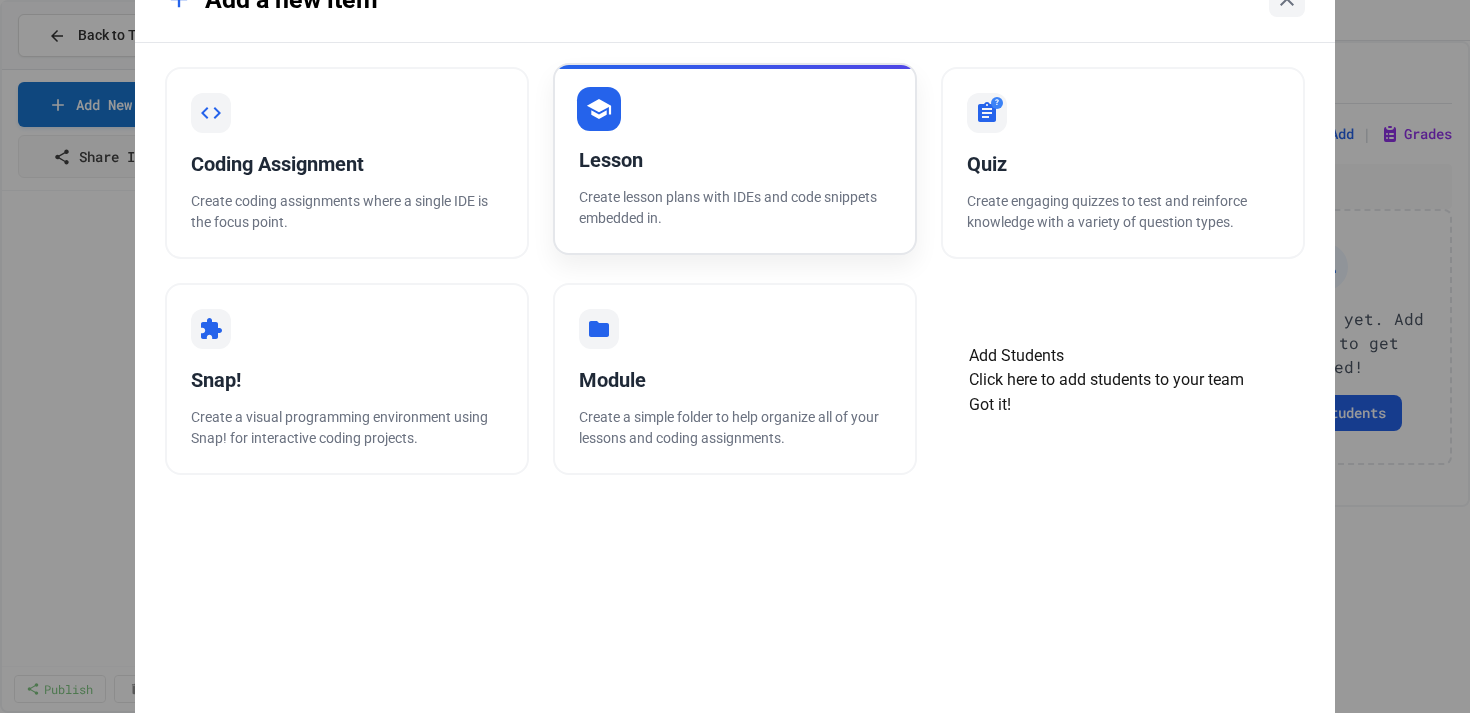 click on "Lesson Create lesson plans with IDEs and code snippets embedded in." at bounding box center (735, 159) 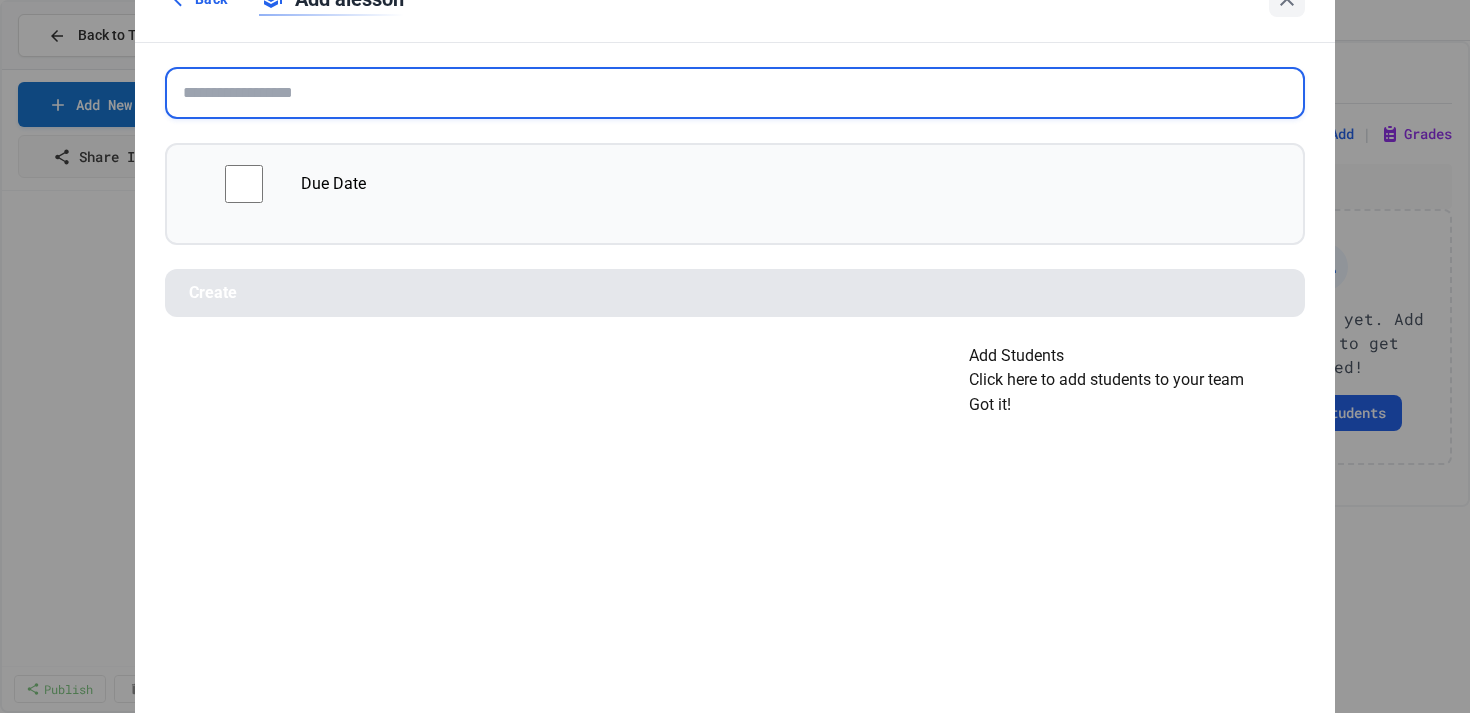 click at bounding box center [735, 93] 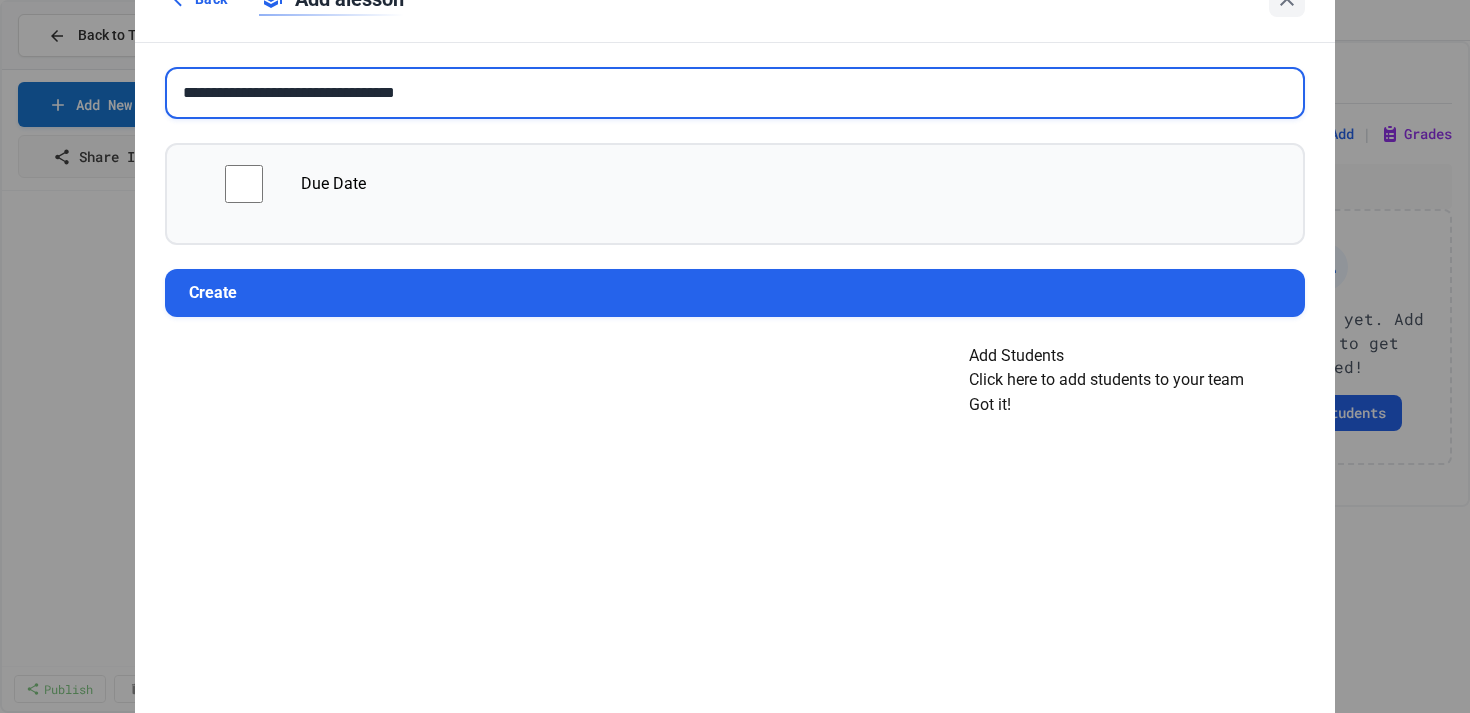 type on "**********" 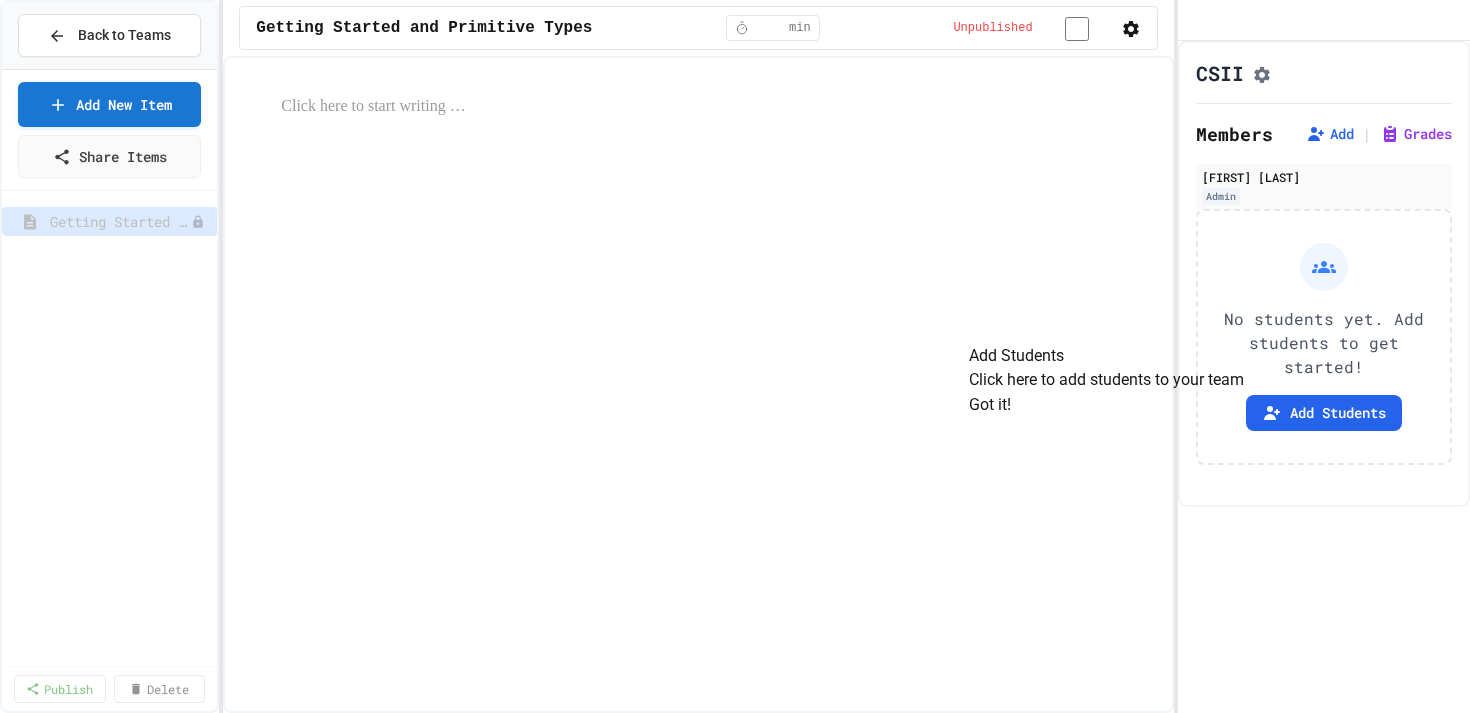 click at bounding box center (698, 384) 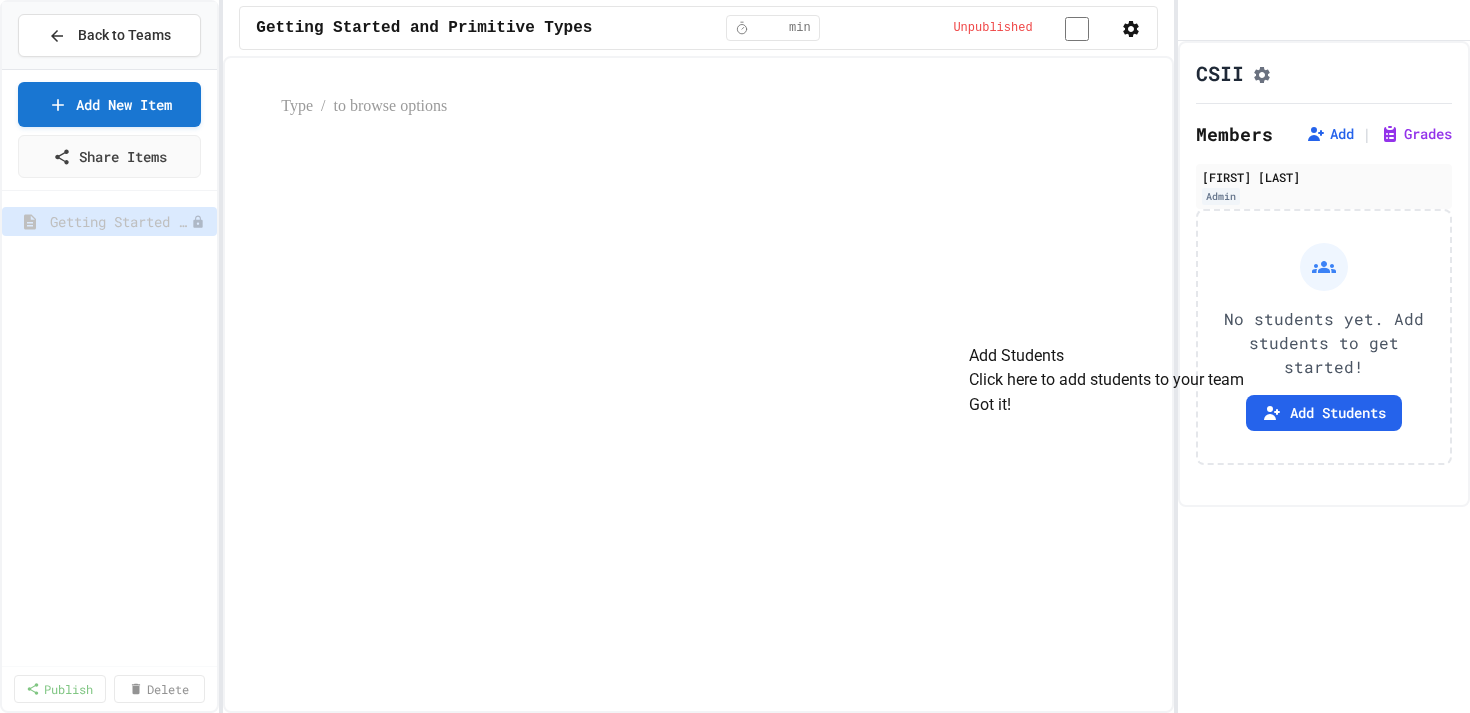 click at bounding box center [718, 107] 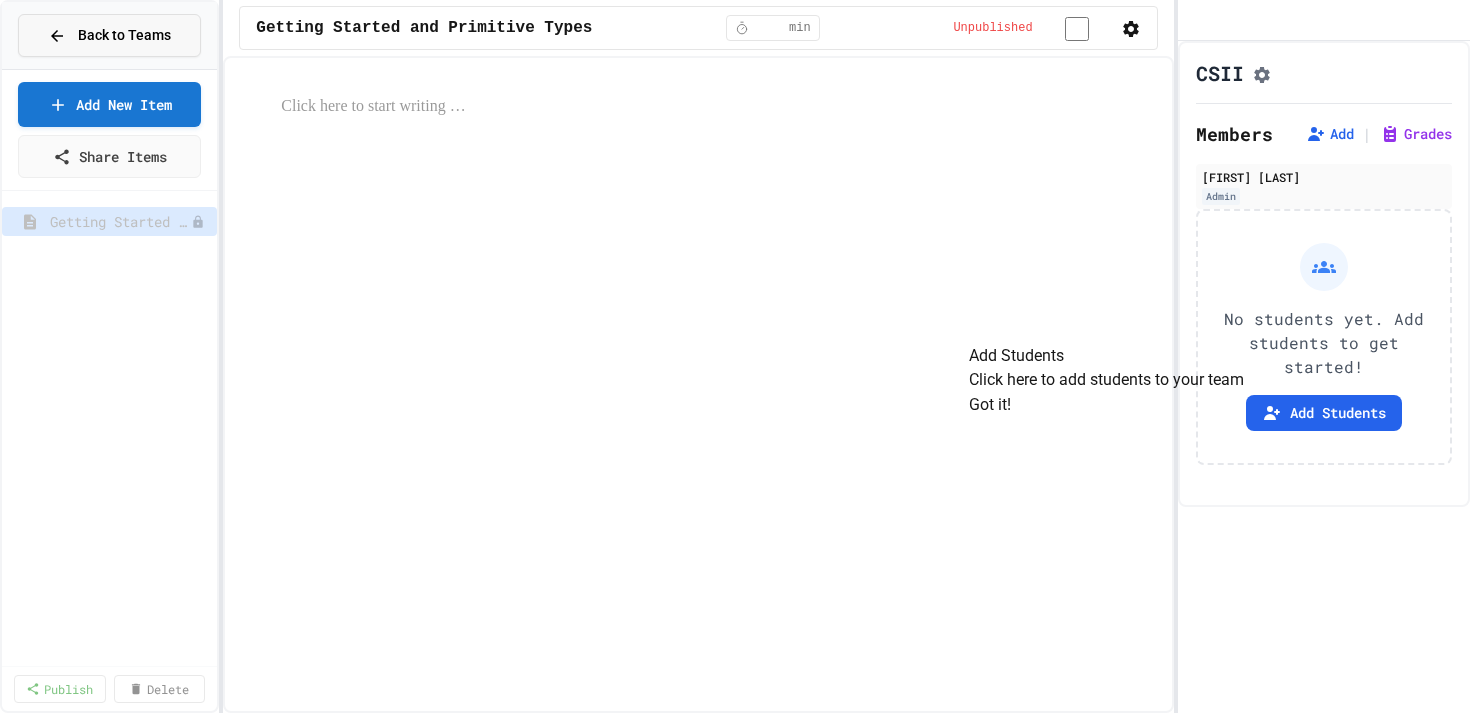 click on "Back to Teams" at bounding box center (124, 35) 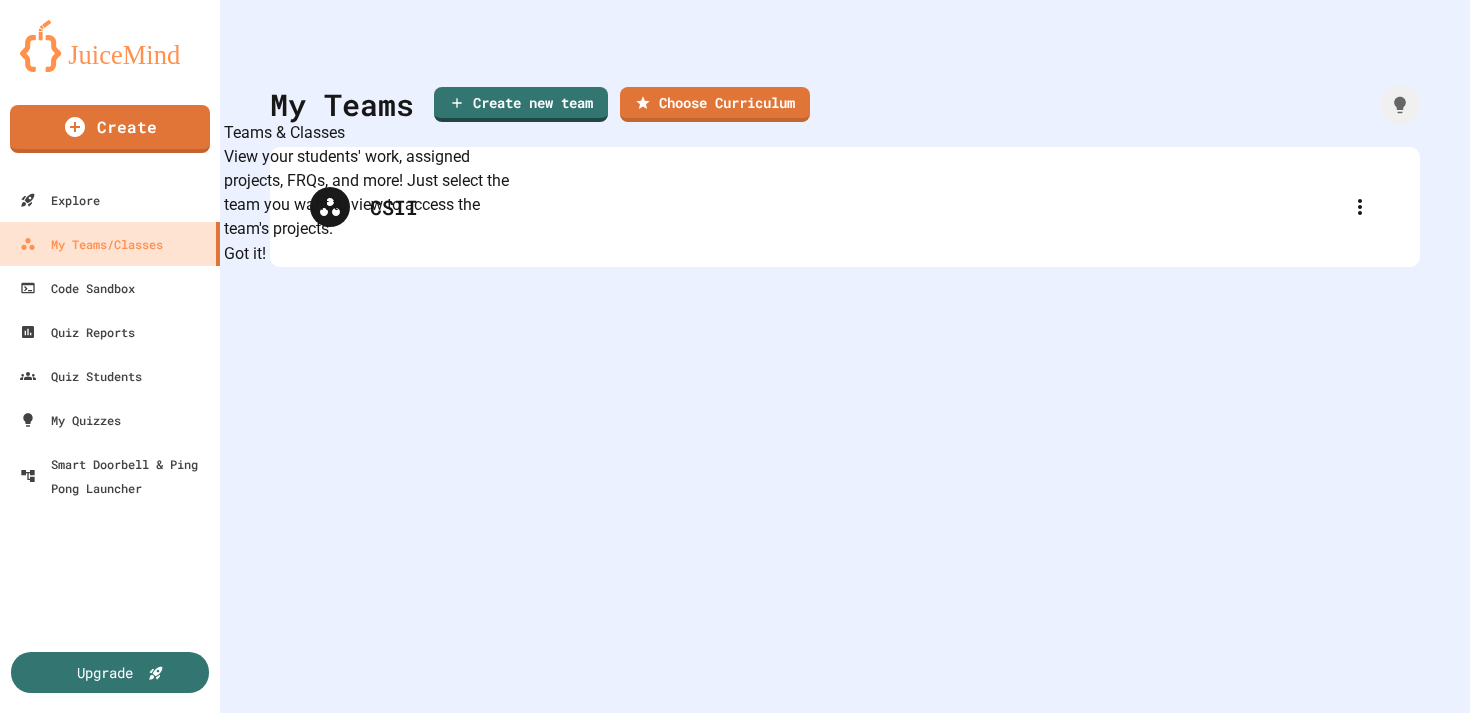 click on "Got it!" at bounding box center (245, 254) 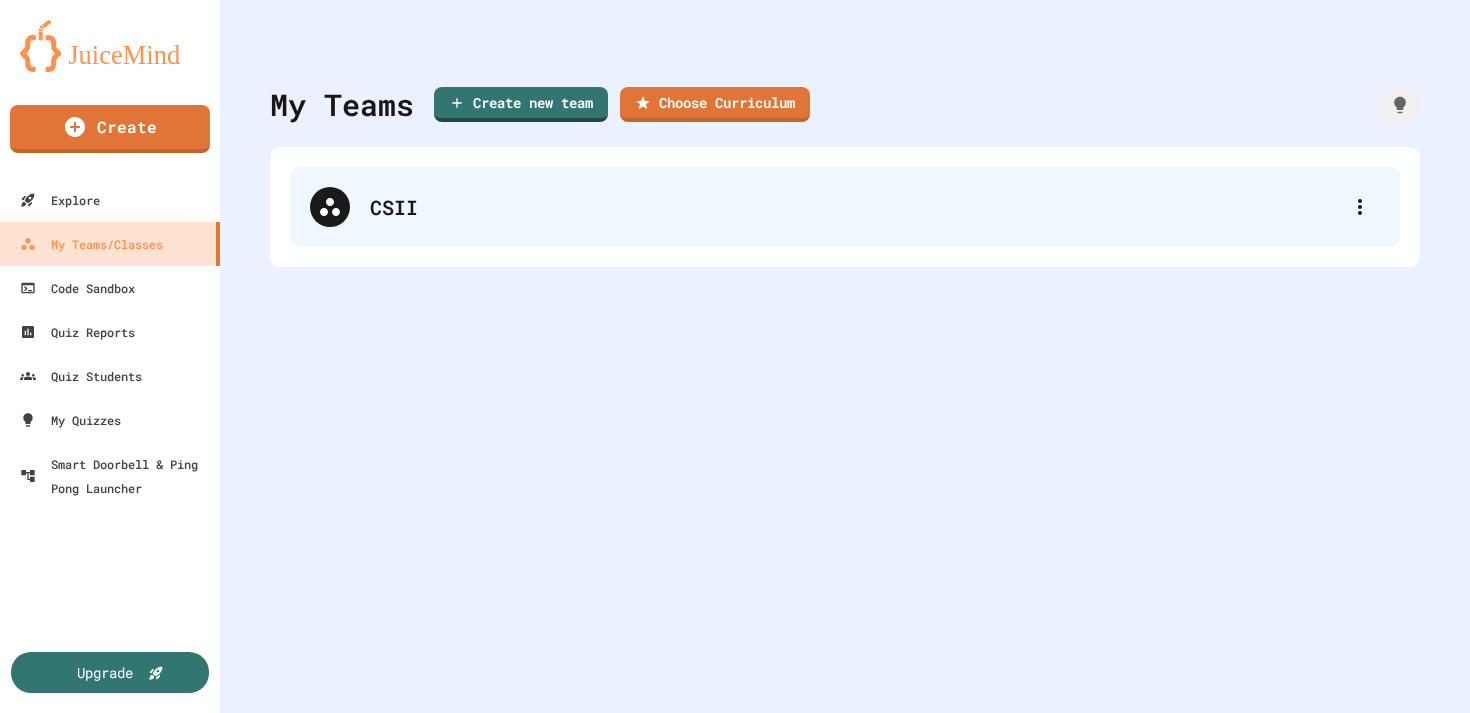 click on "CSII" at bounding box center [855, 207] 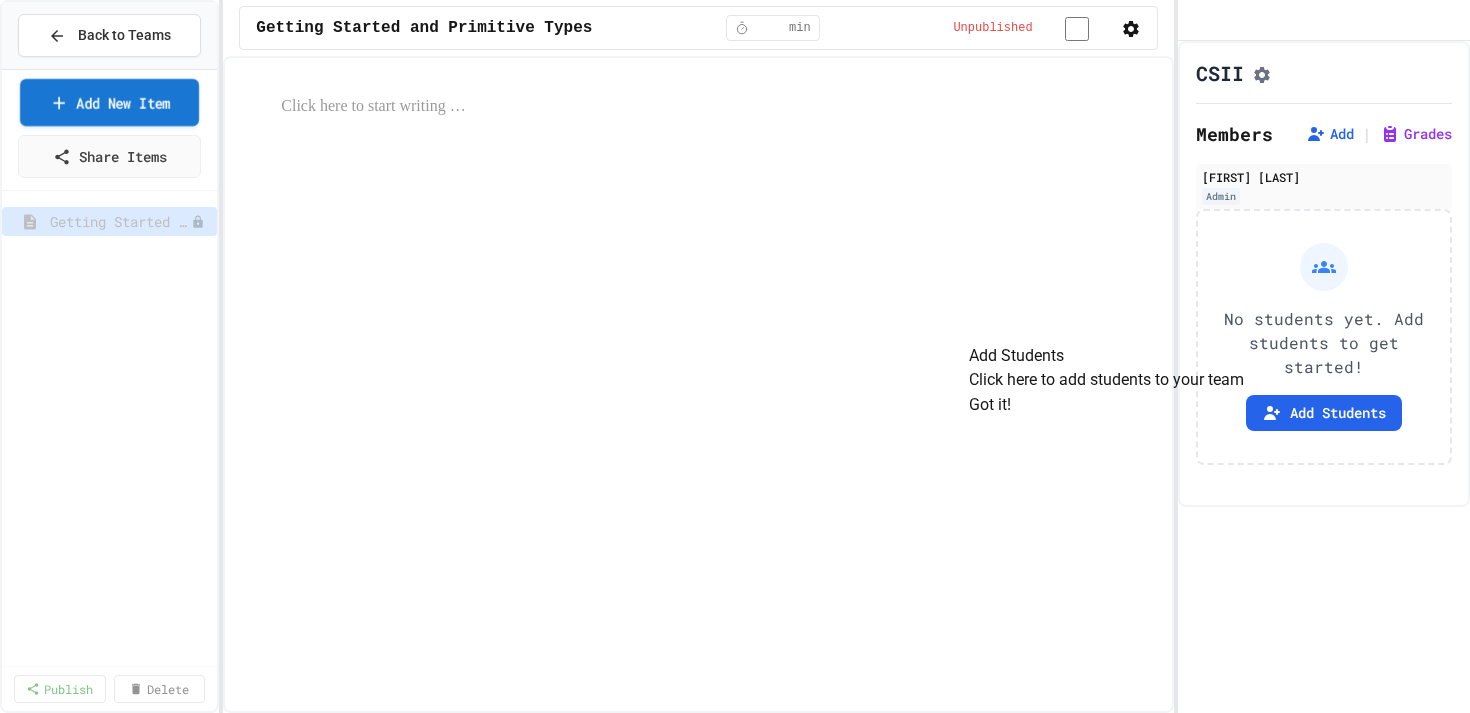 click on "Add New Item" at bounding box center [109, 102] 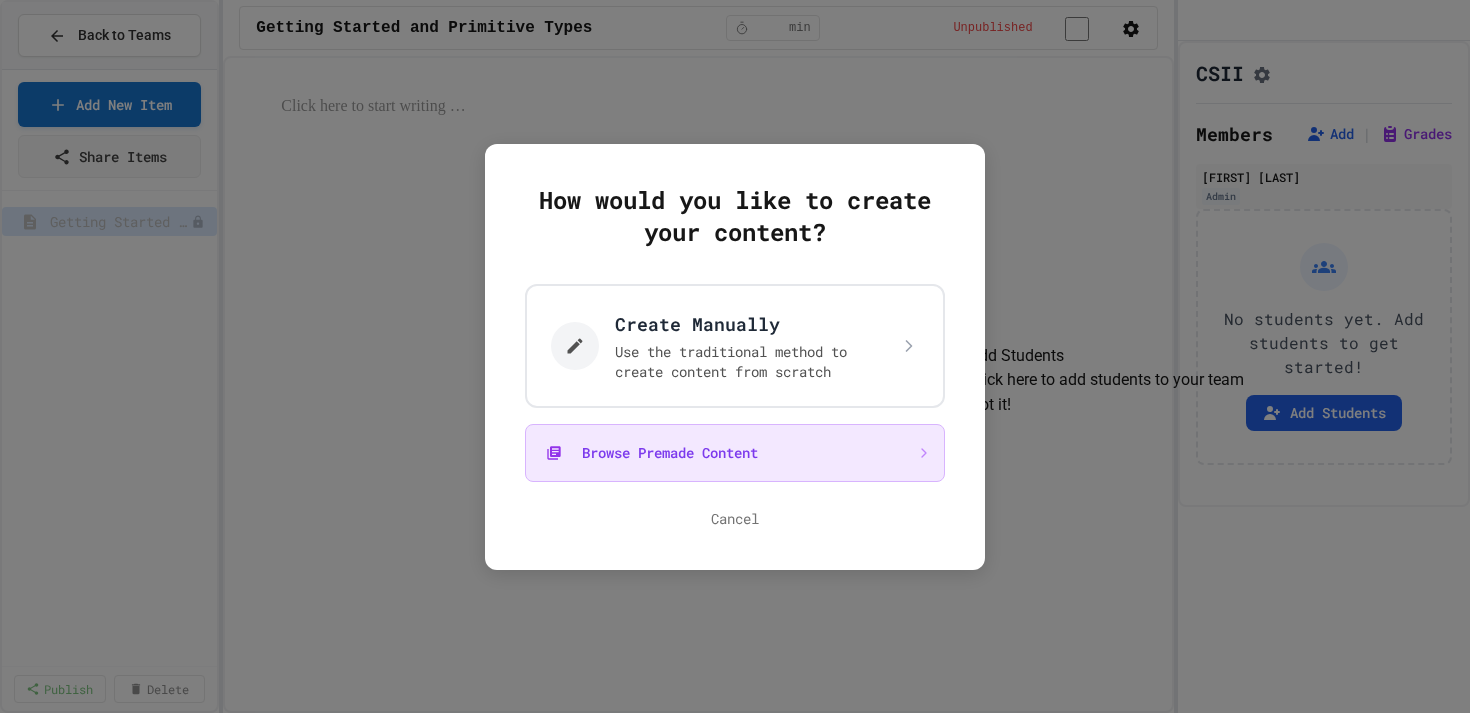 click on "Browse Premade Content" at bounding box center (735, 453) 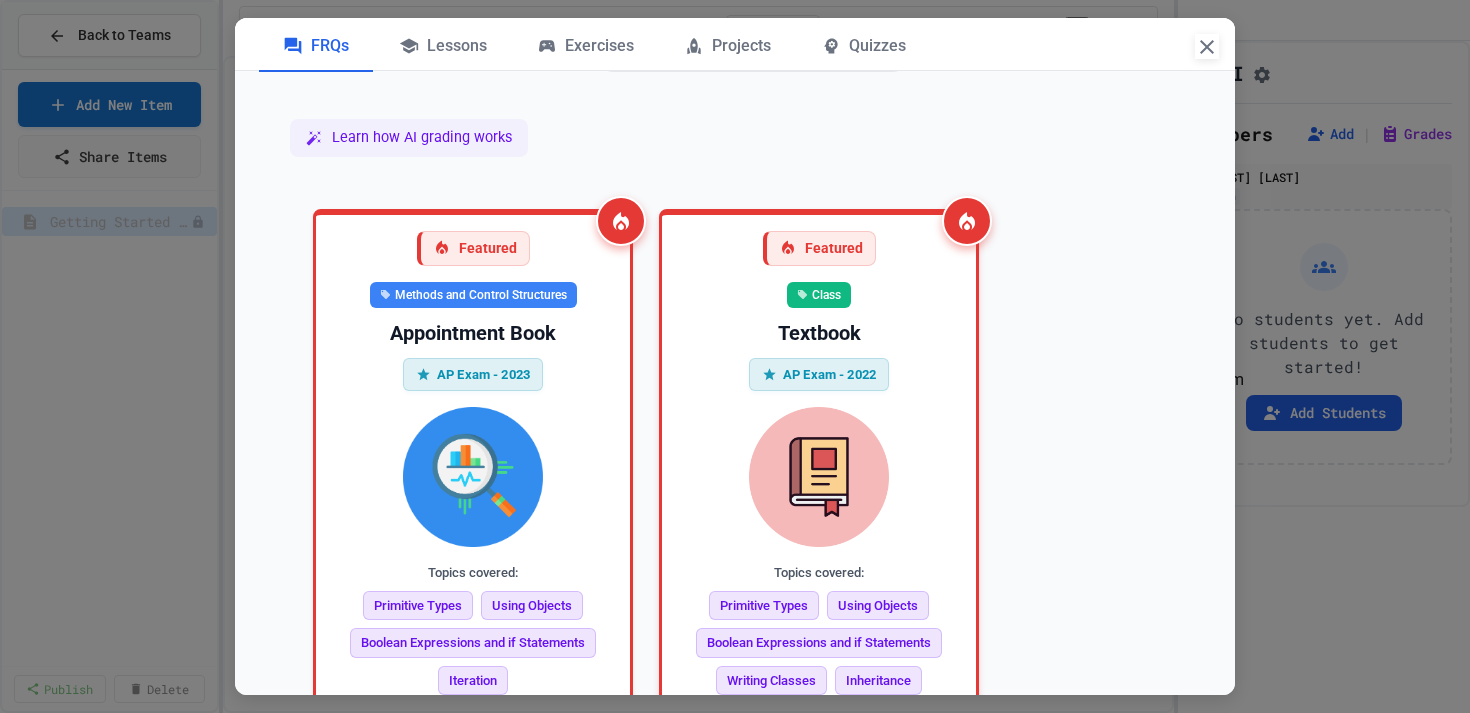 scroll, scrollTop: 0, scrollLeft: 0, axis: both 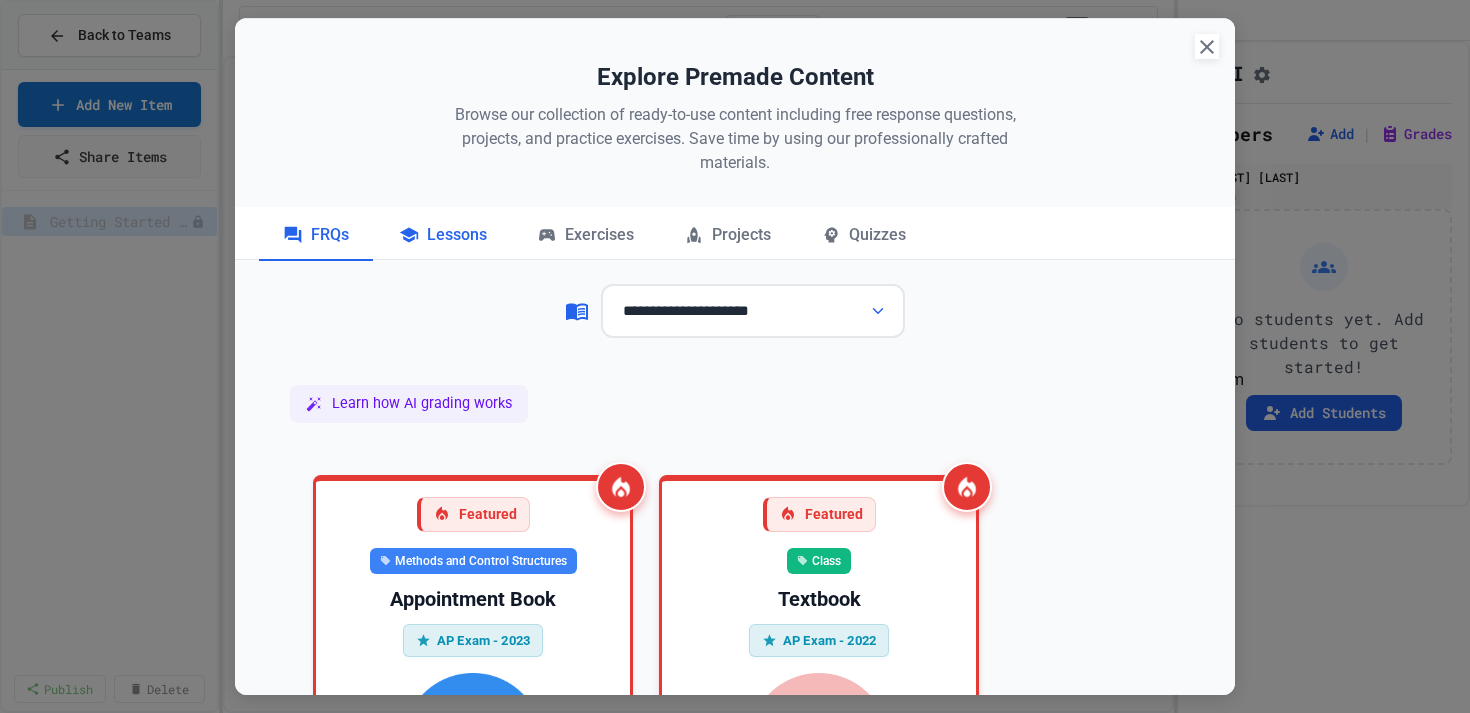 click on "Lessons" at bounding box center [443, 236] 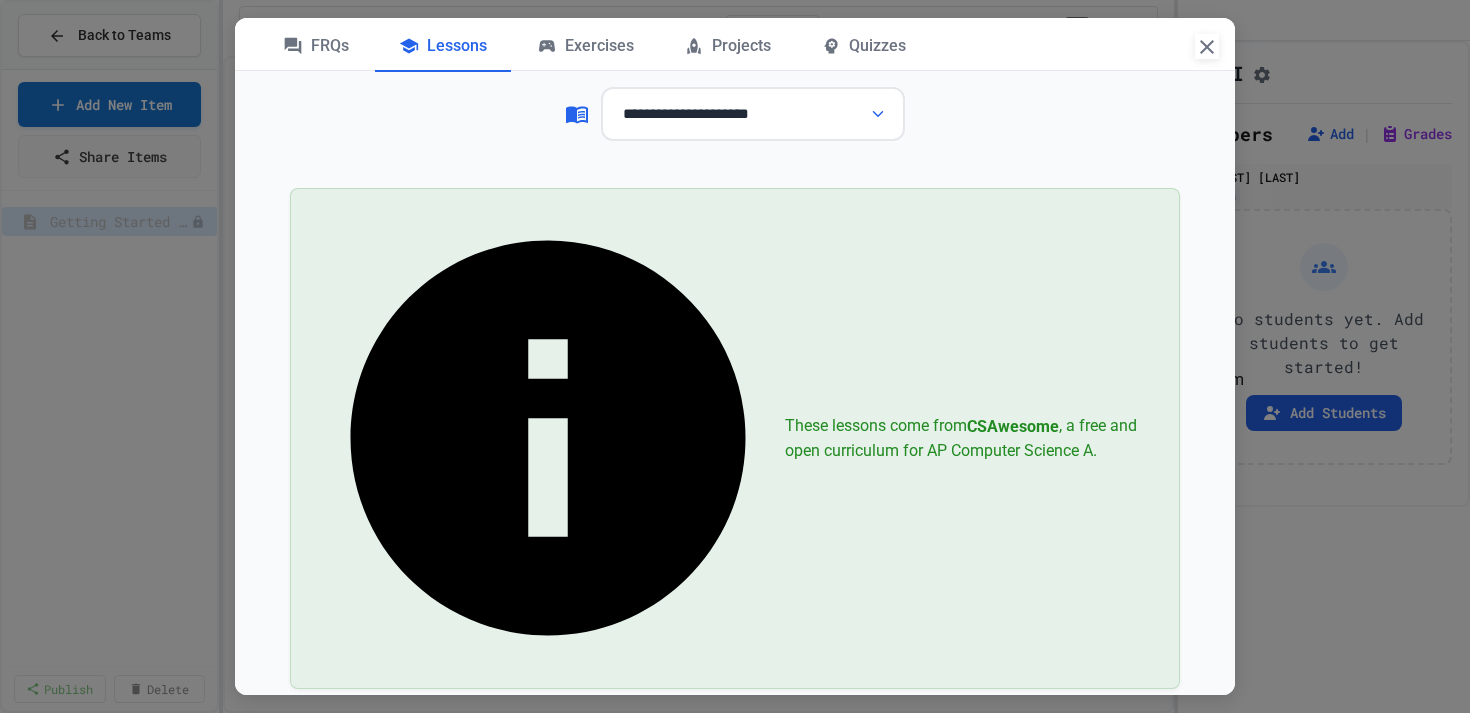 scroll, scrollTop: 277, scrollLeft: 0, axis: vertical 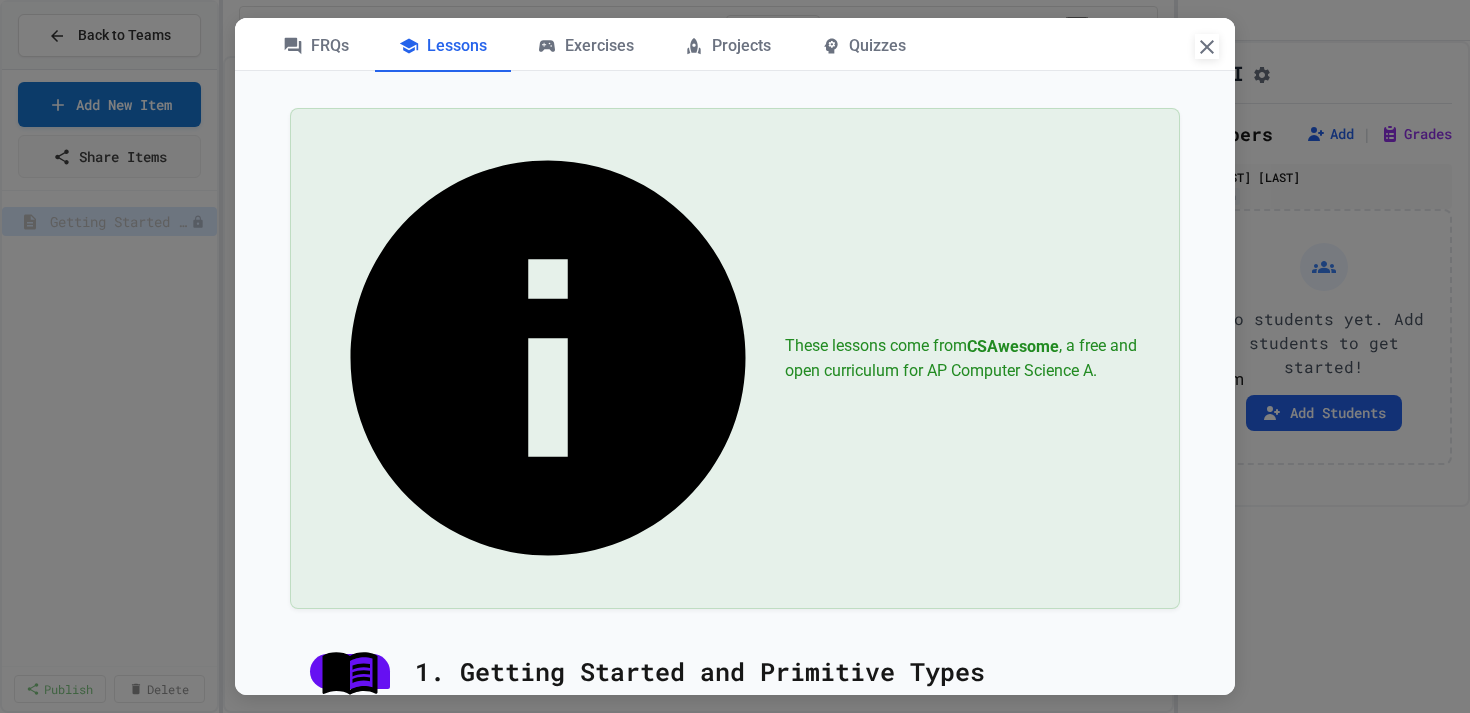 click on "1.2   Why Programming? Why Java?" at bounding box center (503, 778) 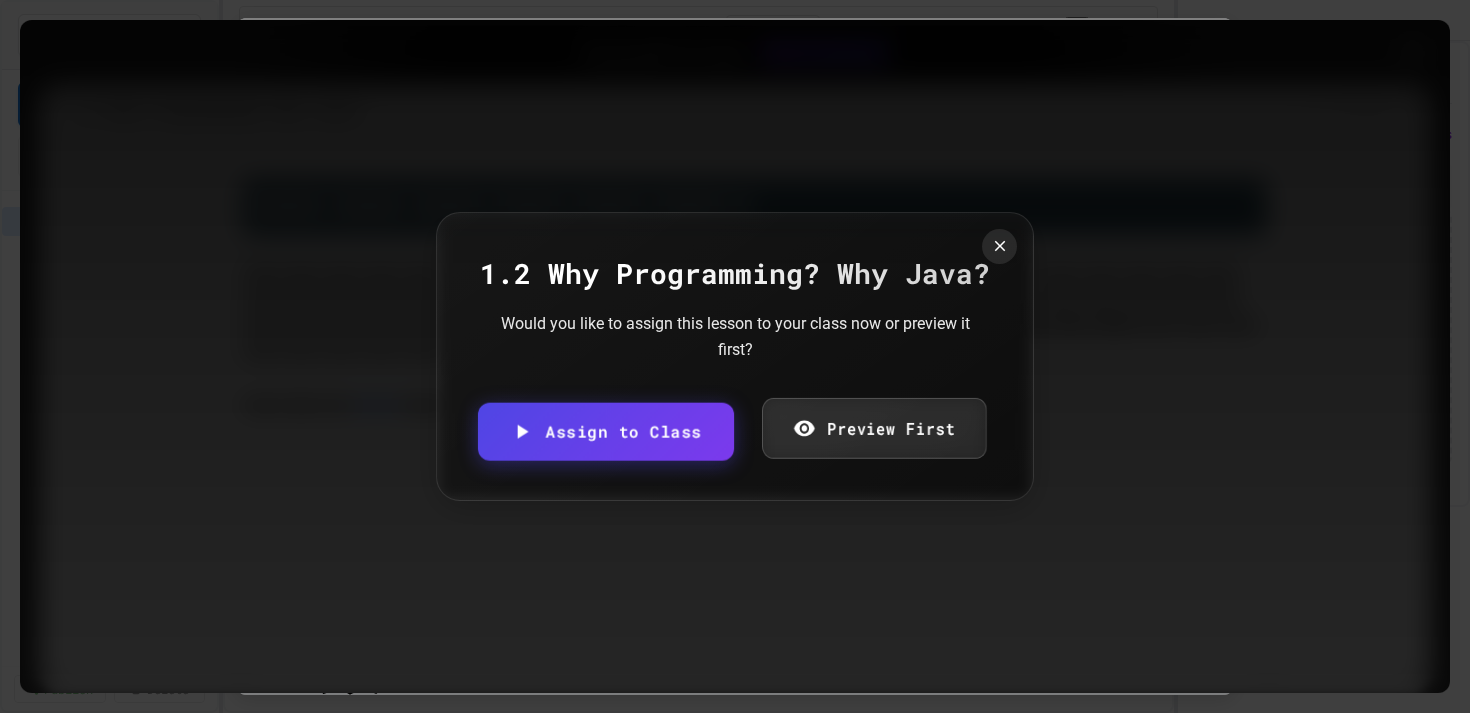 click on "Preview First" at bounding box center (873, 428) 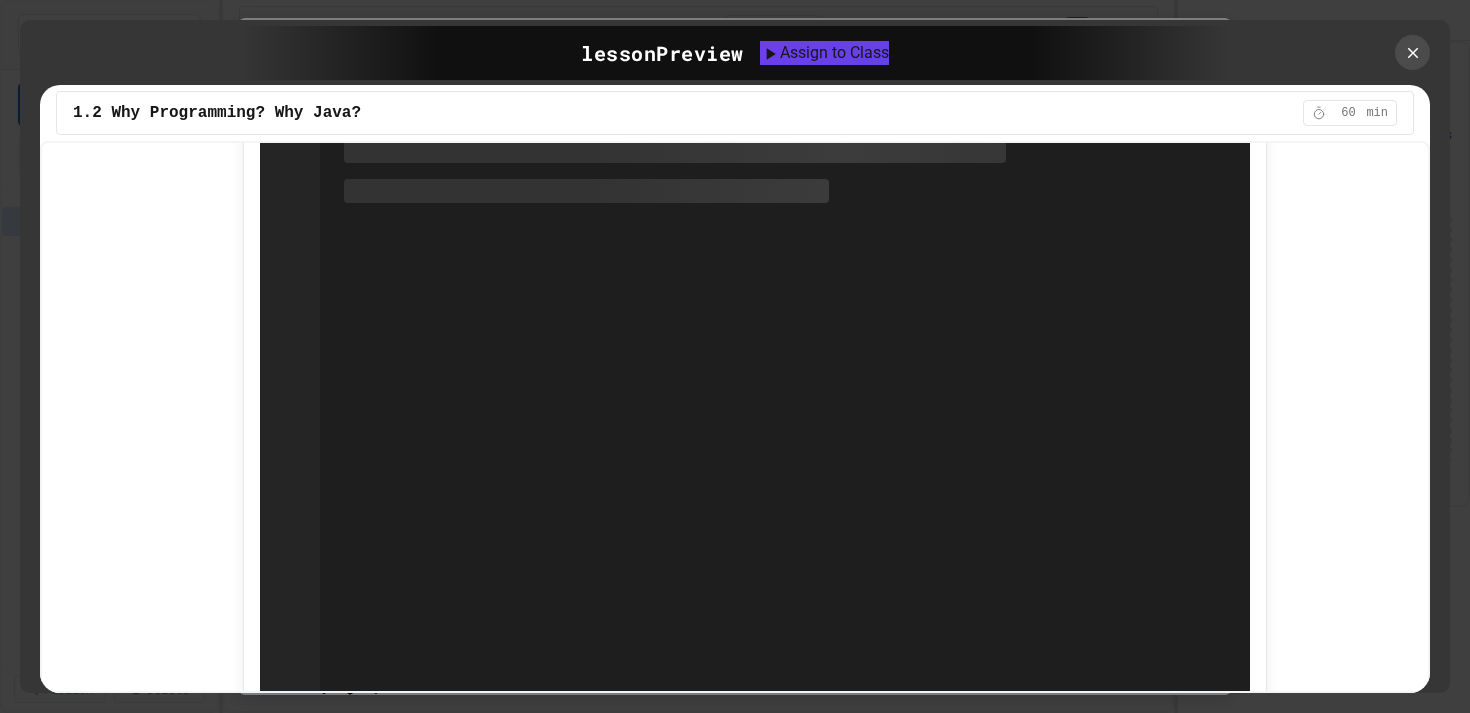 scroll, scrollTop: 4006, scrollLeft: 0, axis: vertical 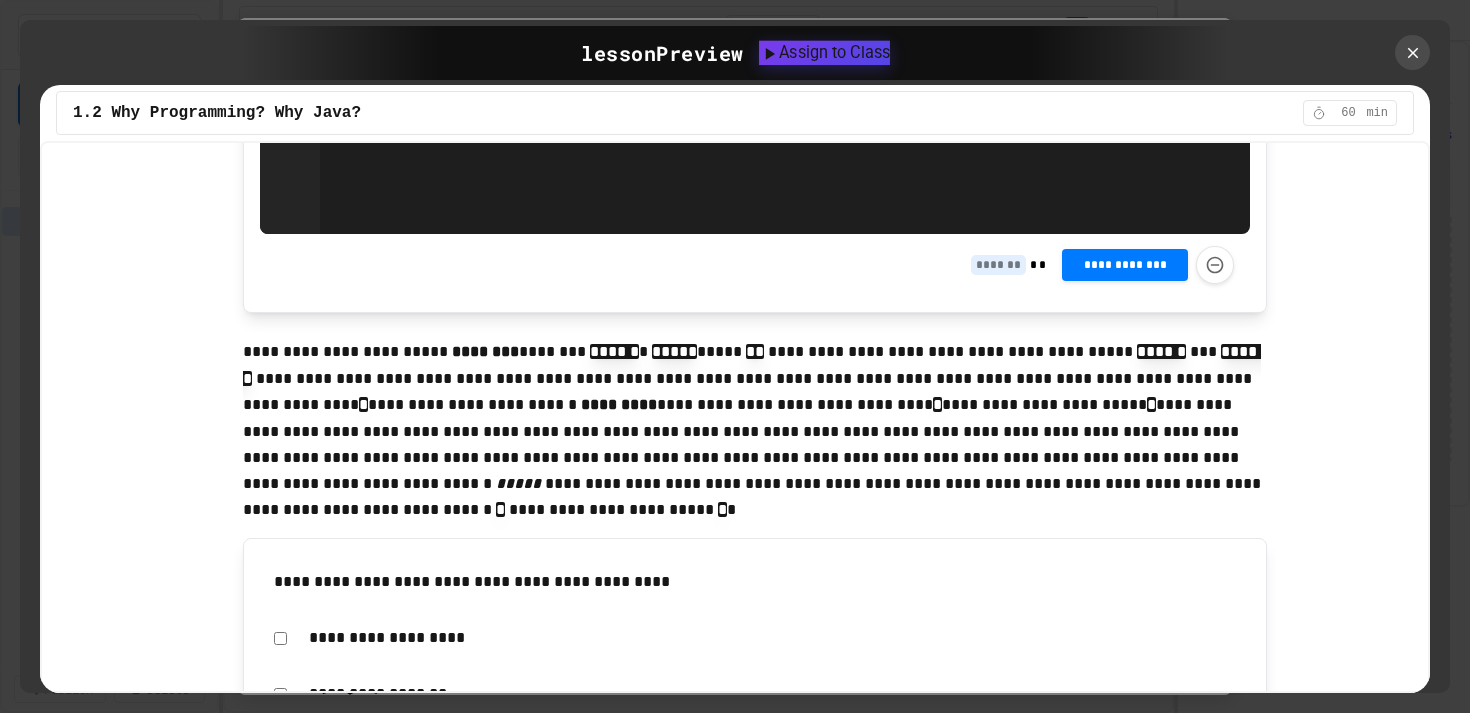 click on "Assign to Class" at bounding box center (824, 53) 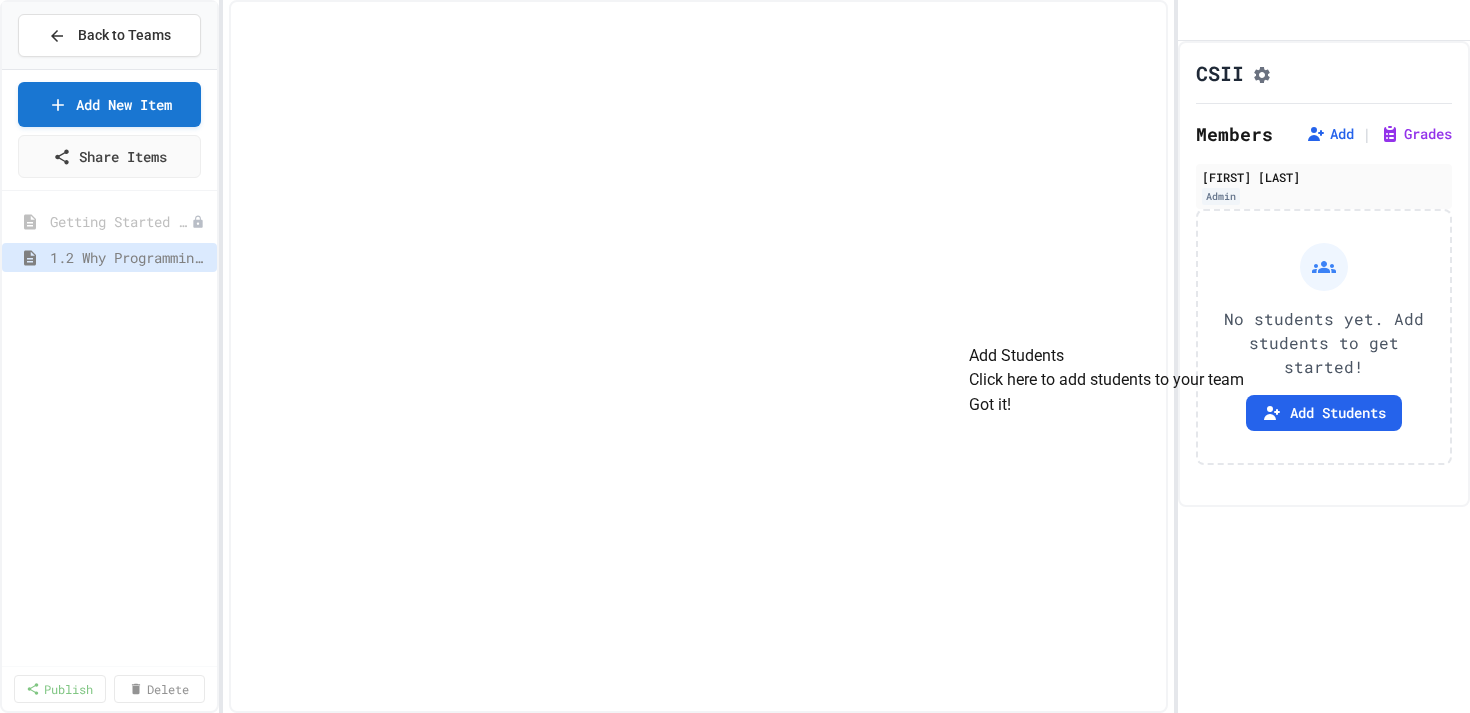 select on "***" 